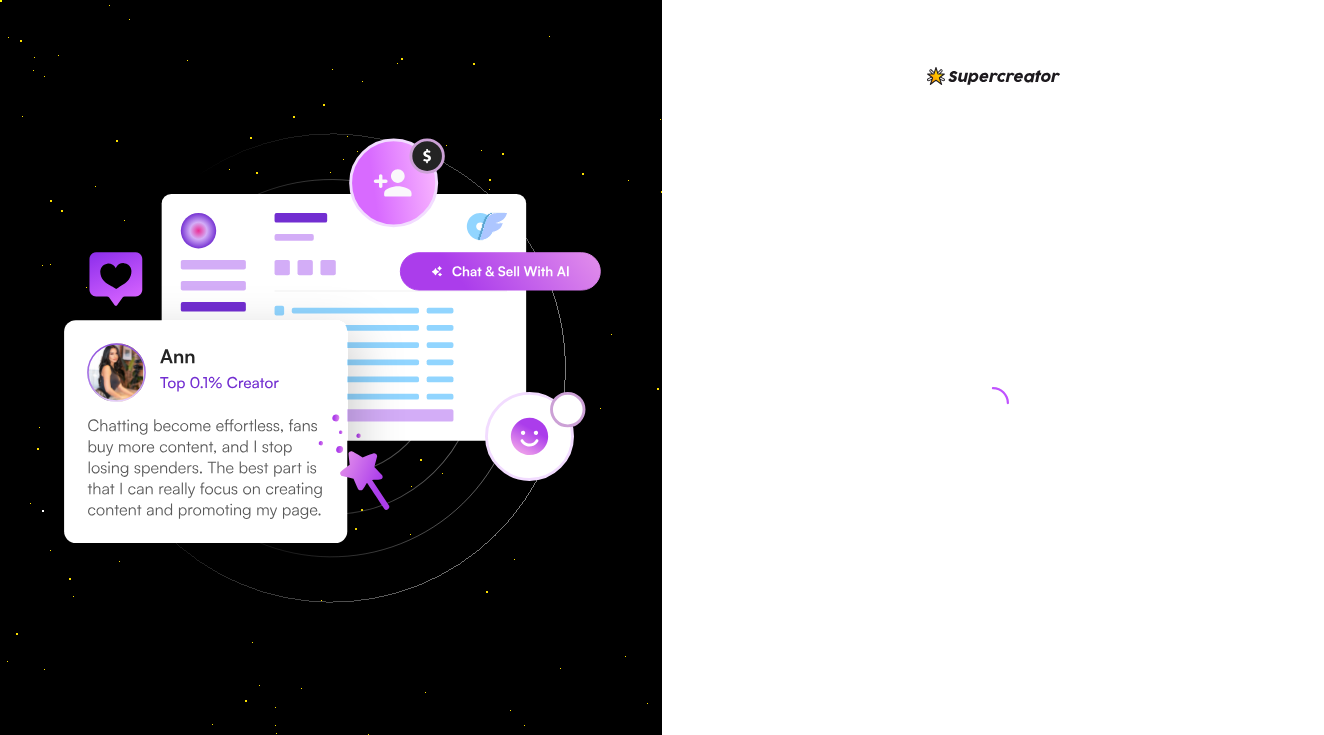 scroll, scrollTop: 0, scrollLeft: 0, axis: both 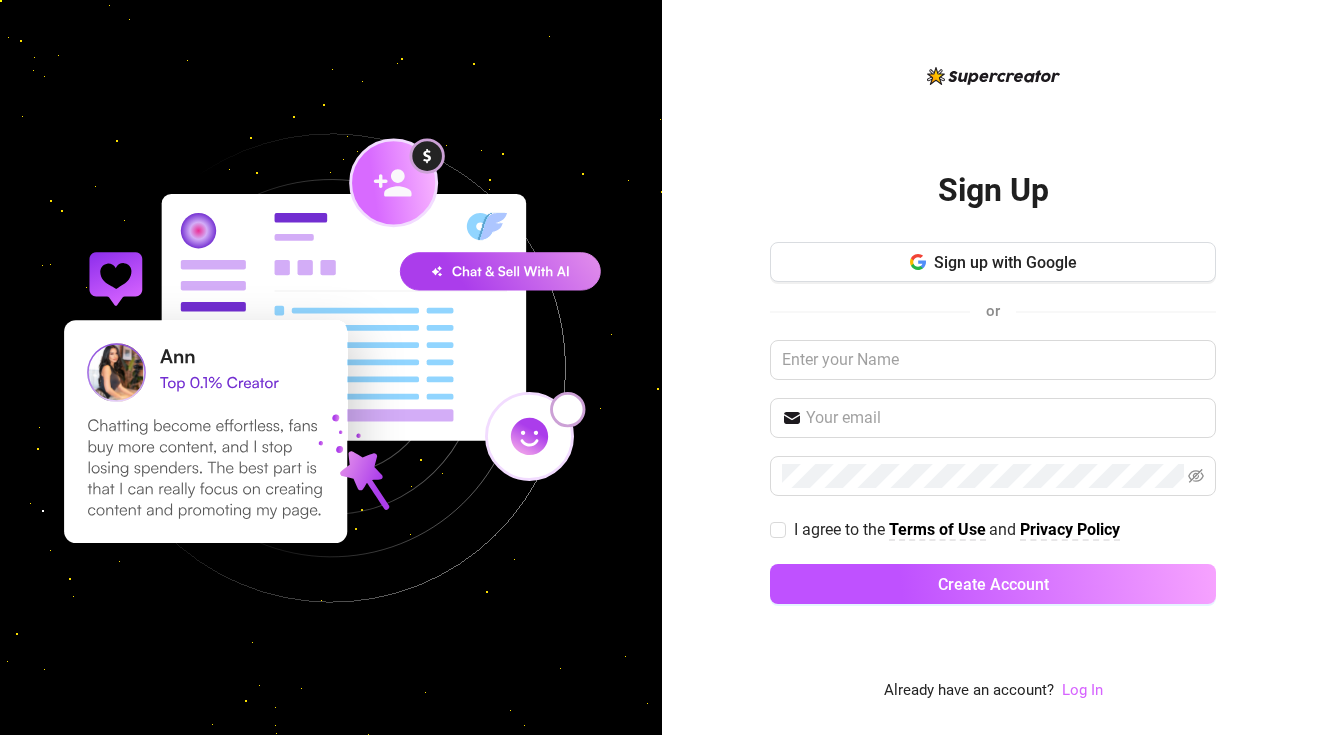 click on "Log In" at bounding box center (1082, 690) 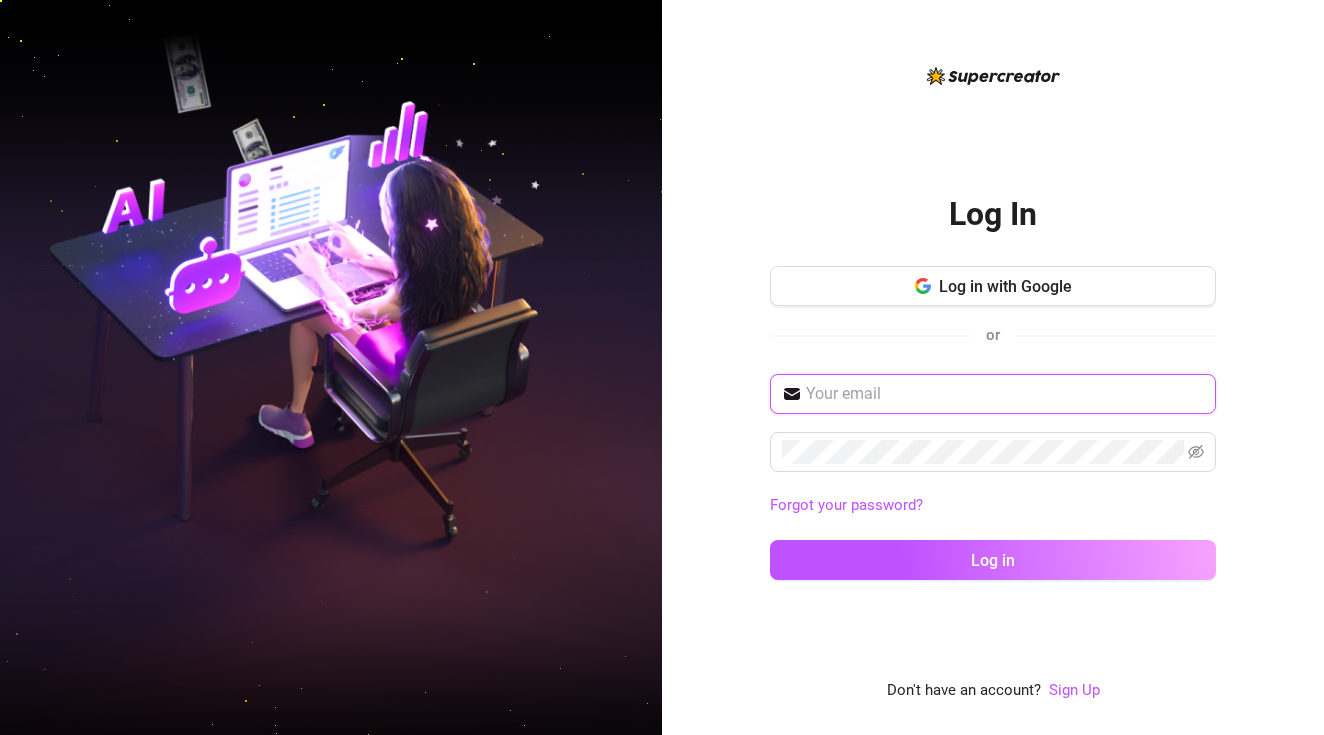 type on "[EMAIL]" 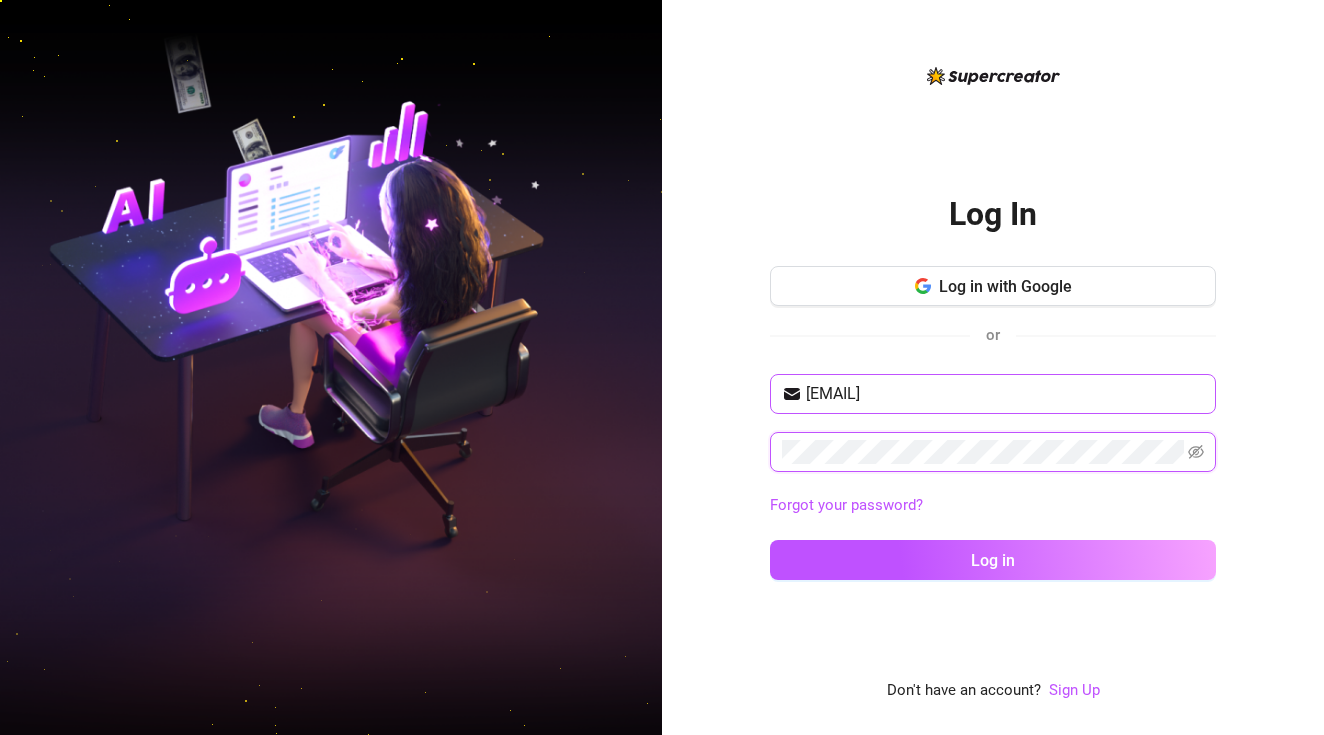 click on "Log in" at bounding box center [993, 560] 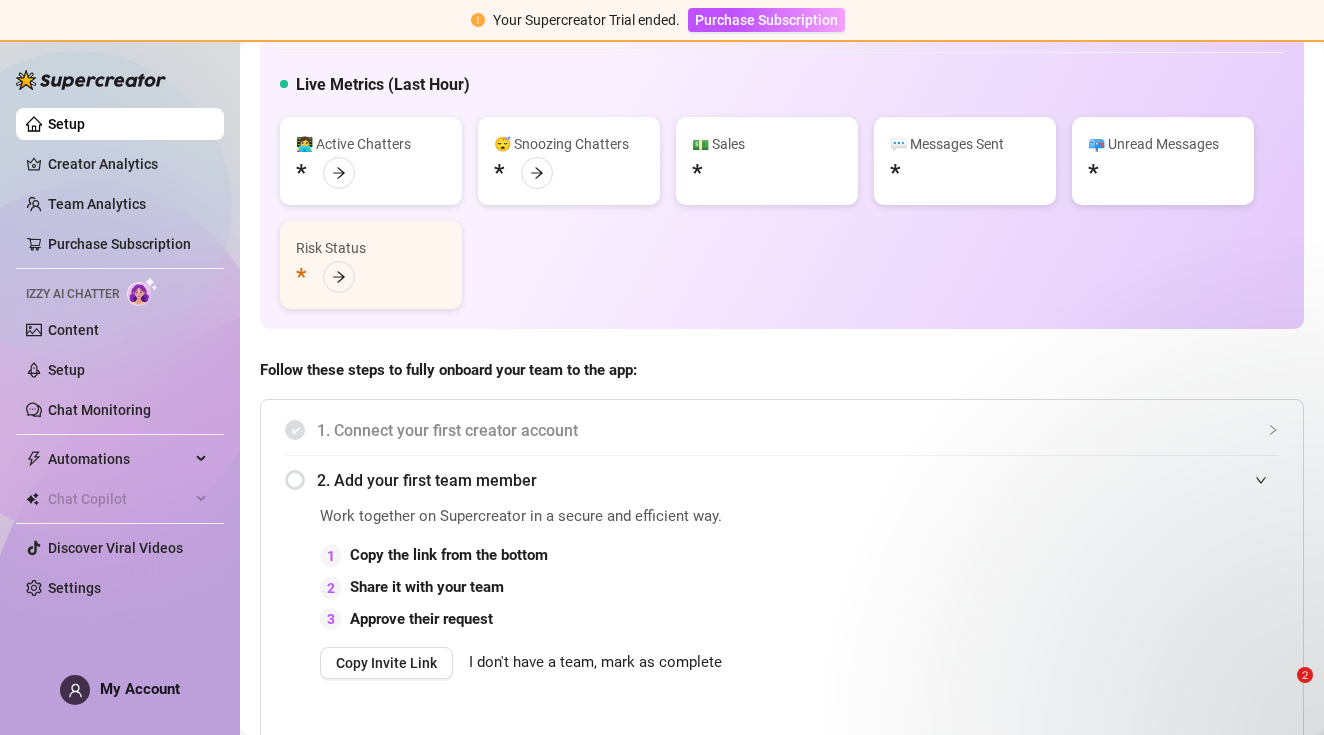 scroll, scrollTop: 90, scrollLeft: 0, axis: vertical 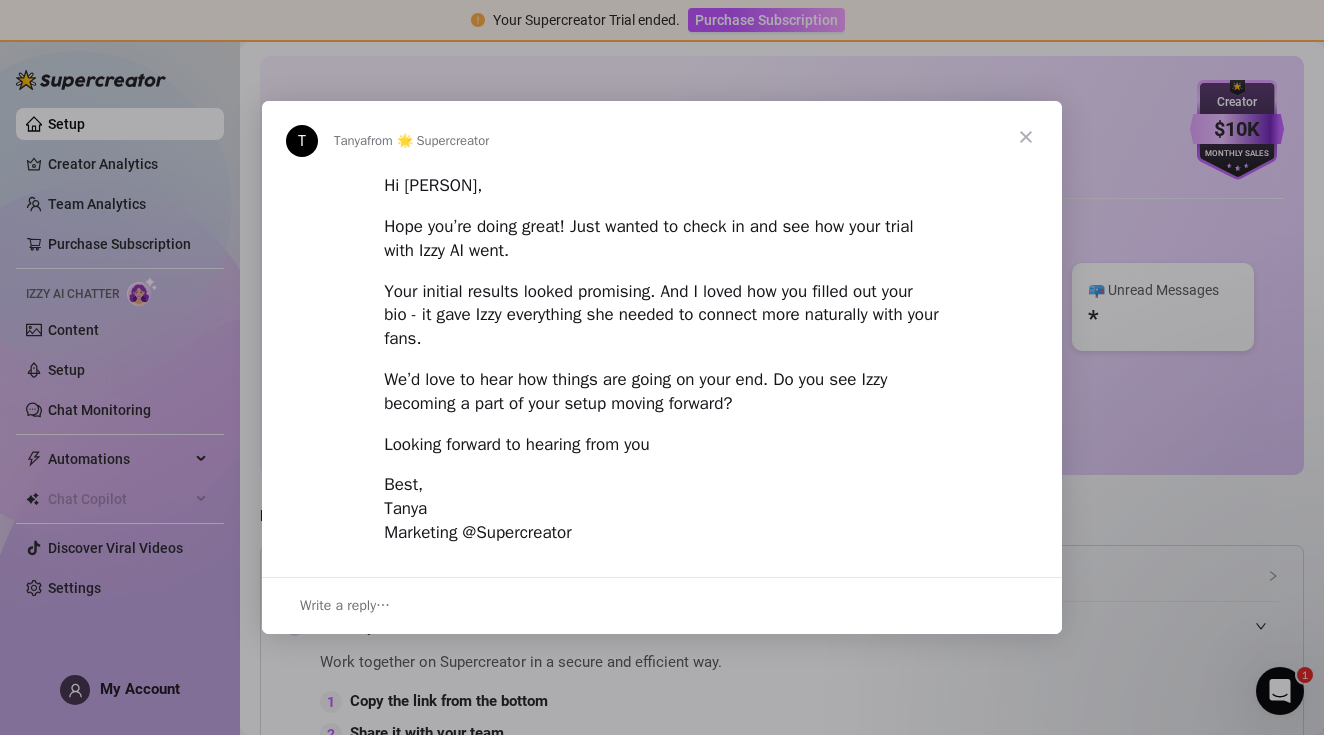 click at bounding box center [1026, 137] 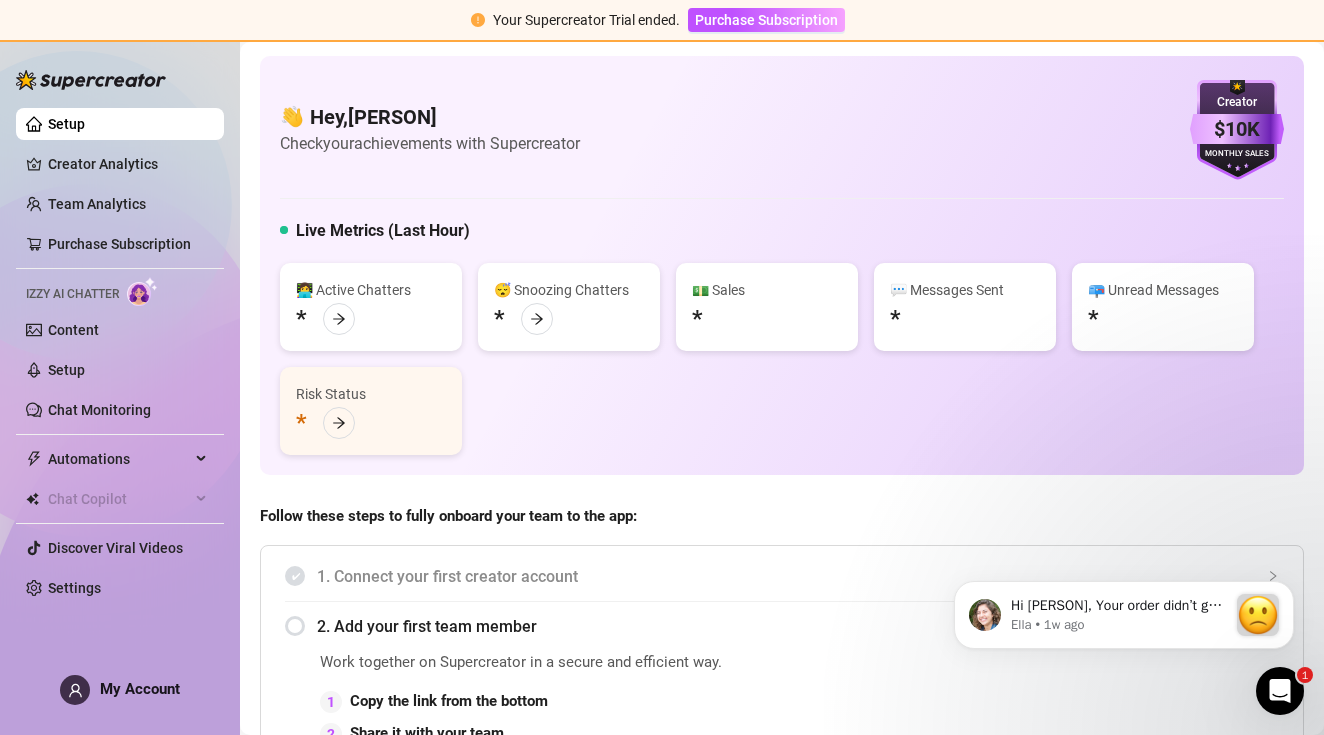 scroll, scrollTop: 0, scrollLeft: 0, axis: both 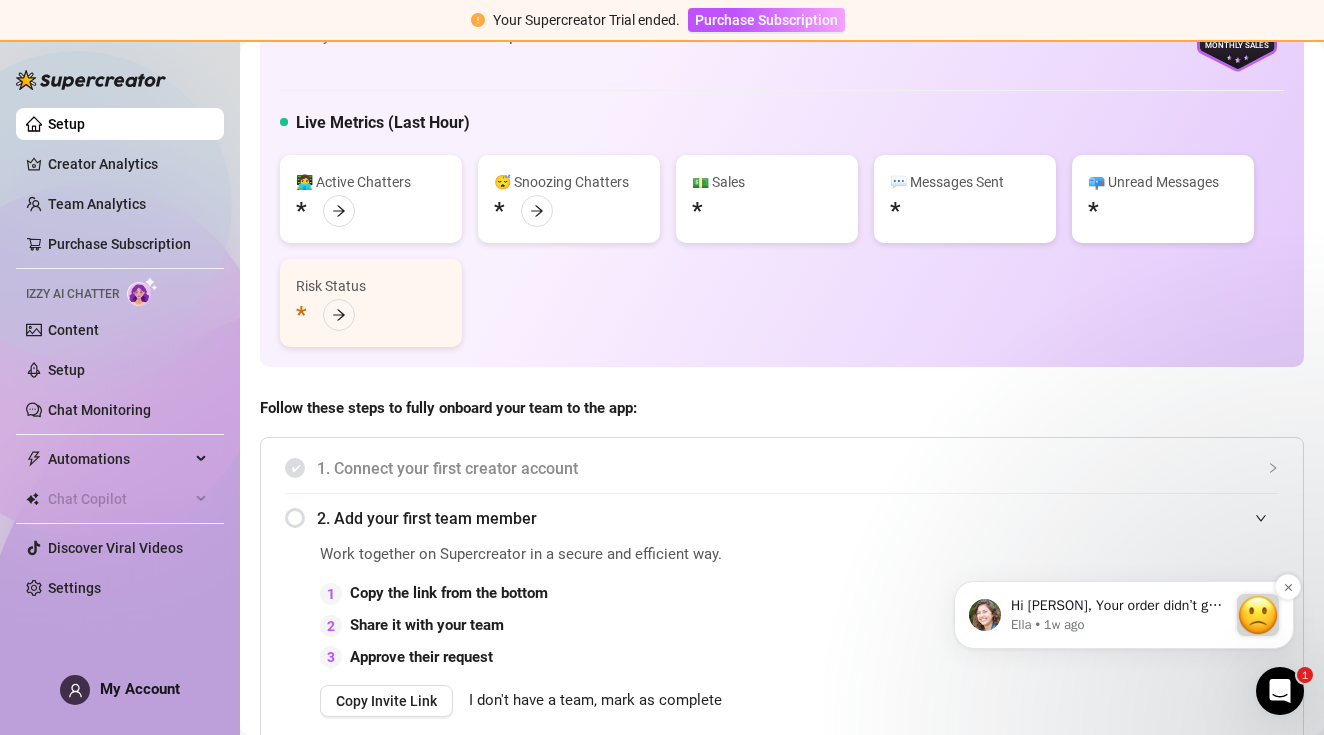 click on "Hi [PERSON], Your order didn’t go through :slightly_frowning_face: Unfortunately, your order has been declined by our payment processor, PayPro Global. Please contact PayPro Global to resolve this. To speed things up, please give them your Order ID: [ORDER_ID] You can also try again with a different payment method. If you need any further assistance, just drop us a message here, and we'll be happy to help you out! We're here to support you every step of the way." at bounding box center (1119, 606) 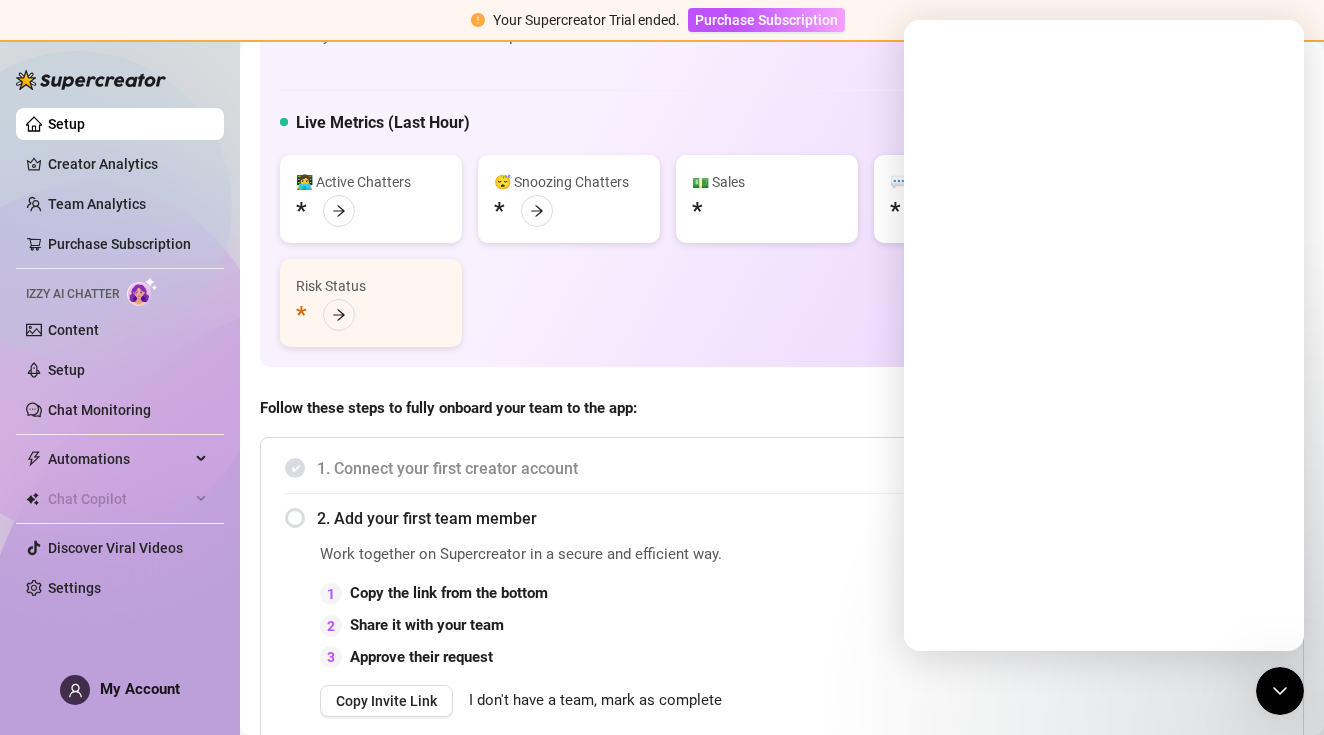 scroll, scrollTop: 0, scrollLeft: 0, axis: both 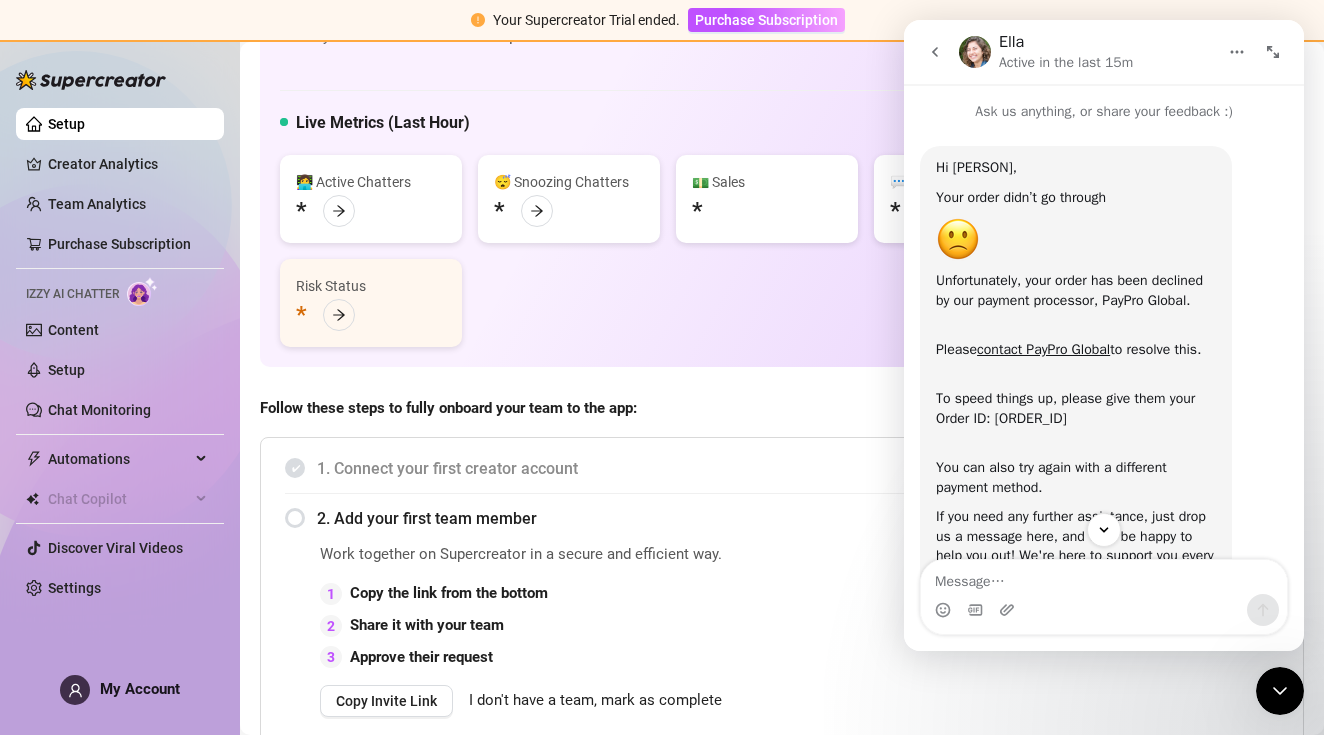 click 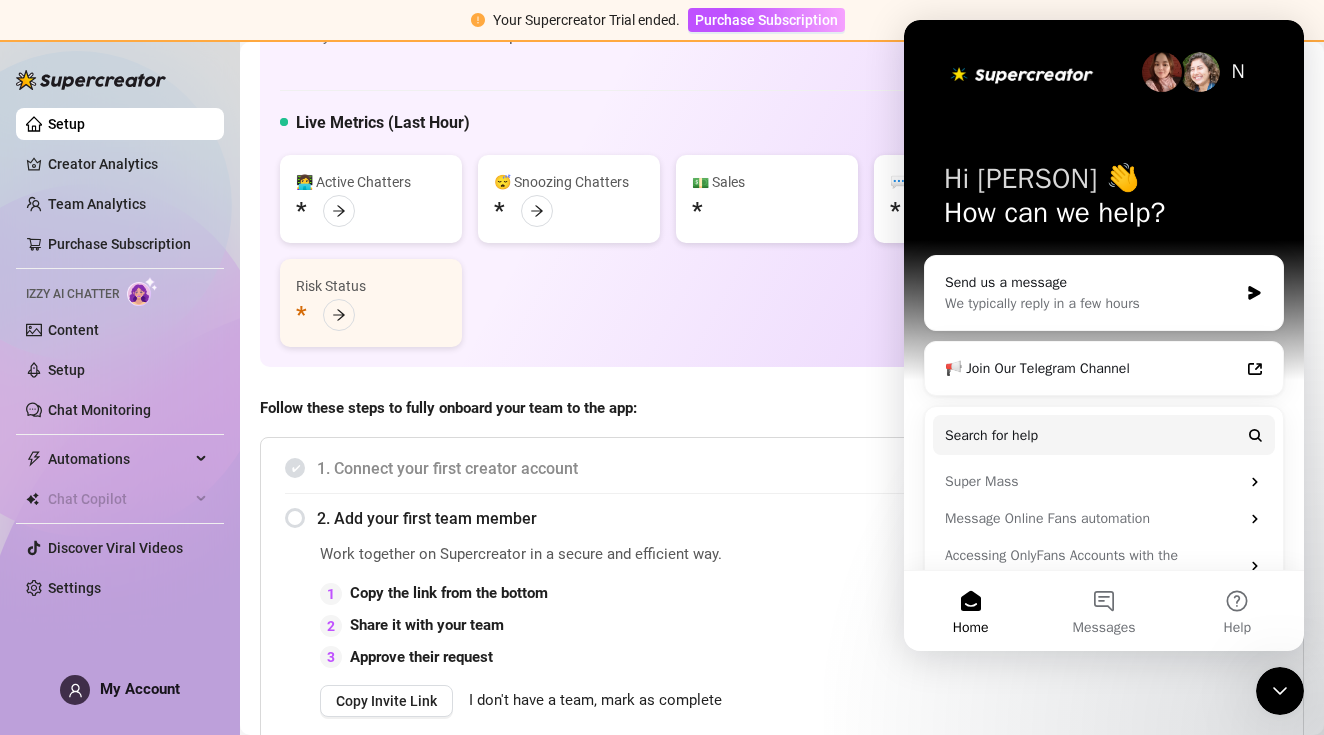 click on "👋 Hey, [PERSON] Check your achievements with Supercreator $10K Creator Monthly Sales Live Metrics (Last Hour) 👩‍💻 Active Chatters * 😴 Snoozing Chatters * 💵 Sales * 💬 Messages Sent * 📪 Unread Messages * Risk Status *" at bounding box center [782, 157] 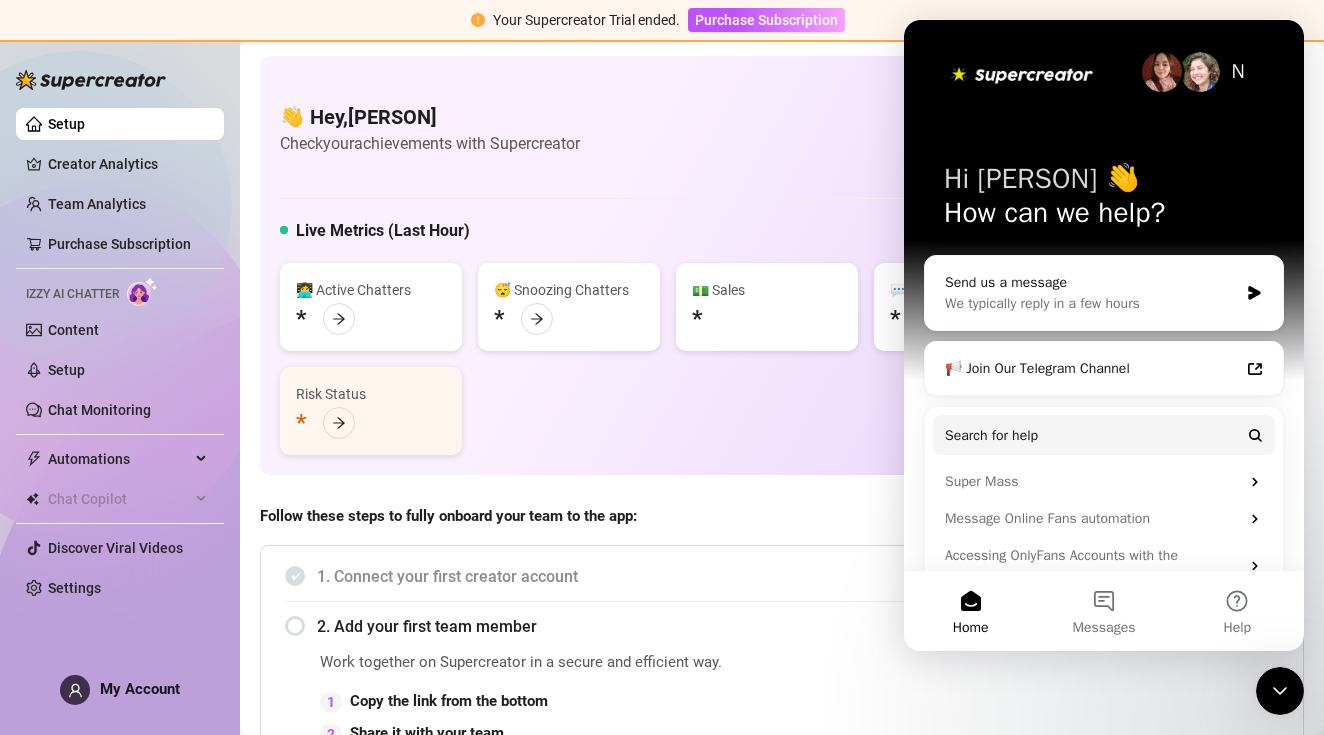 scroll, scrollTop: 0, scrollLeft: 0, axis: both 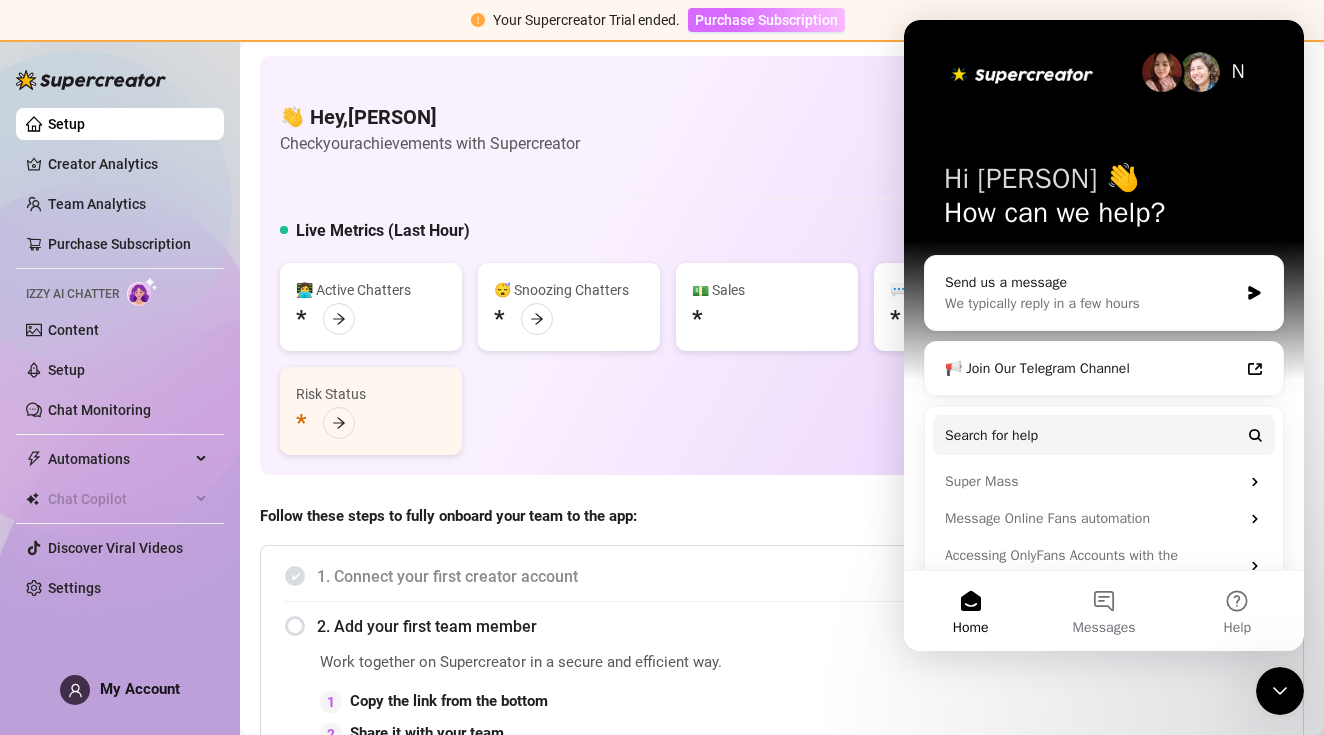 click on "Purchase Subscription" at bounding box center (766, 20) 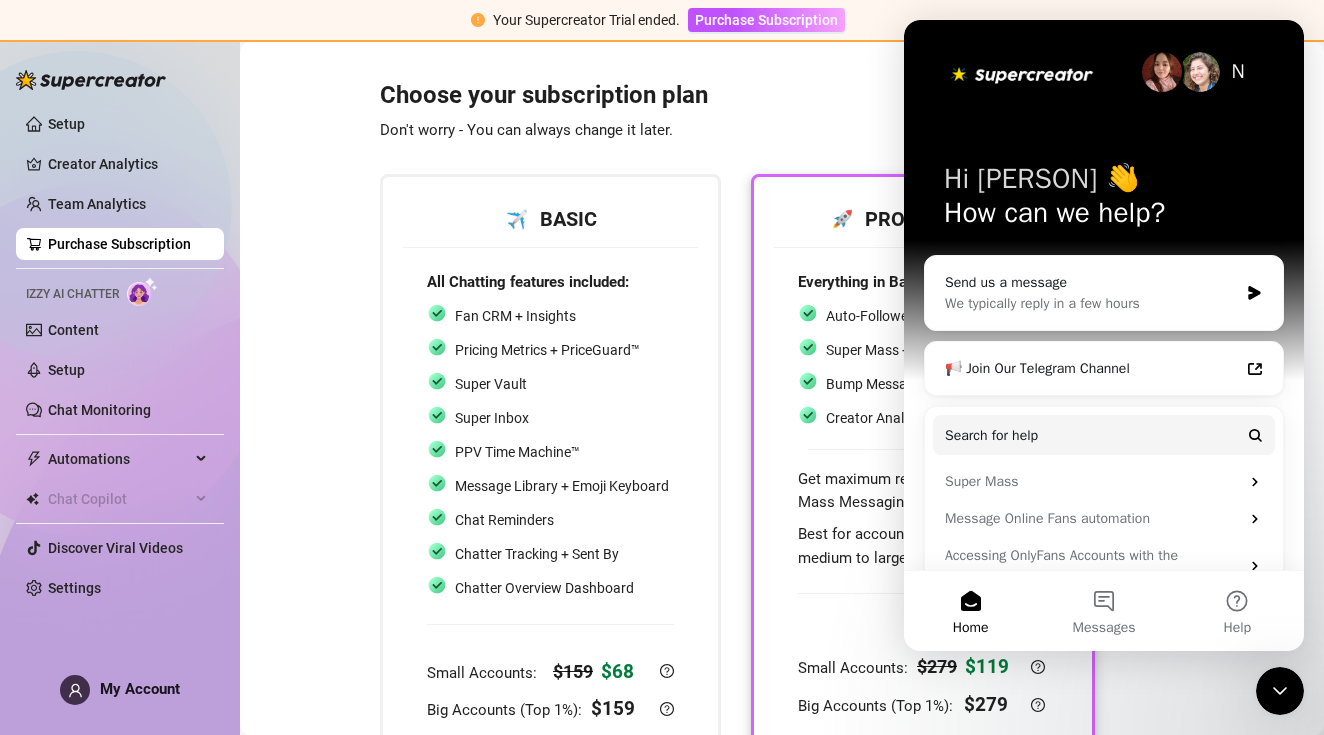 scroll, scrollTop: 0, scrollLeft: 0, axis: both 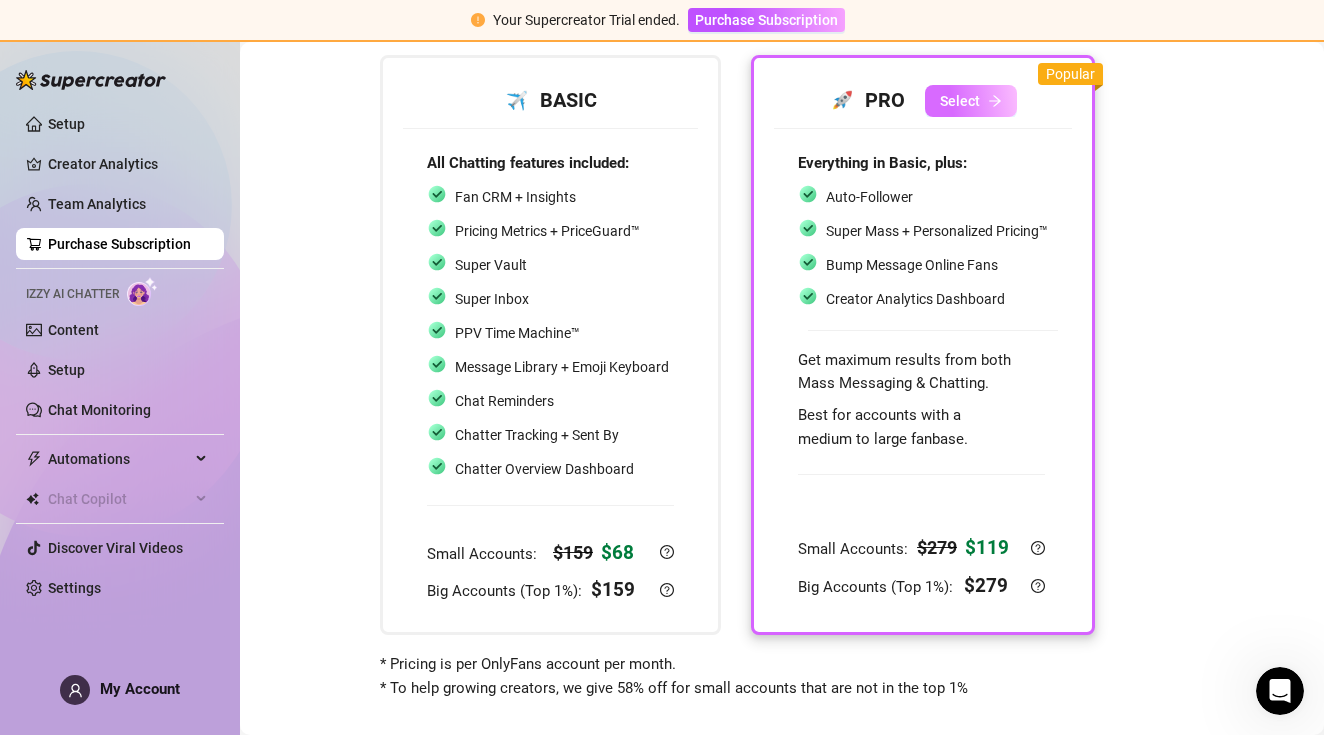 click on "Select" at bounding box center [960, 101] 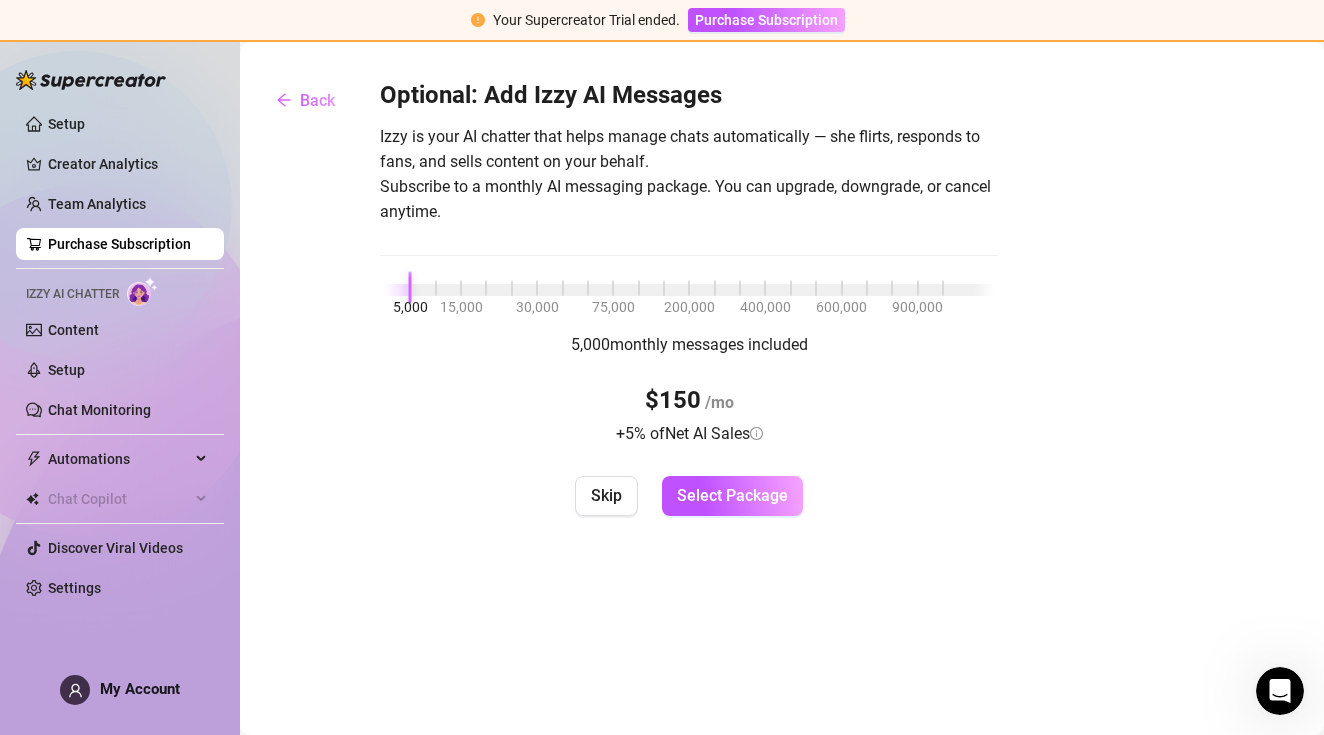 scroll, scrollTop: 0, scrollLeft: 0, axis: both 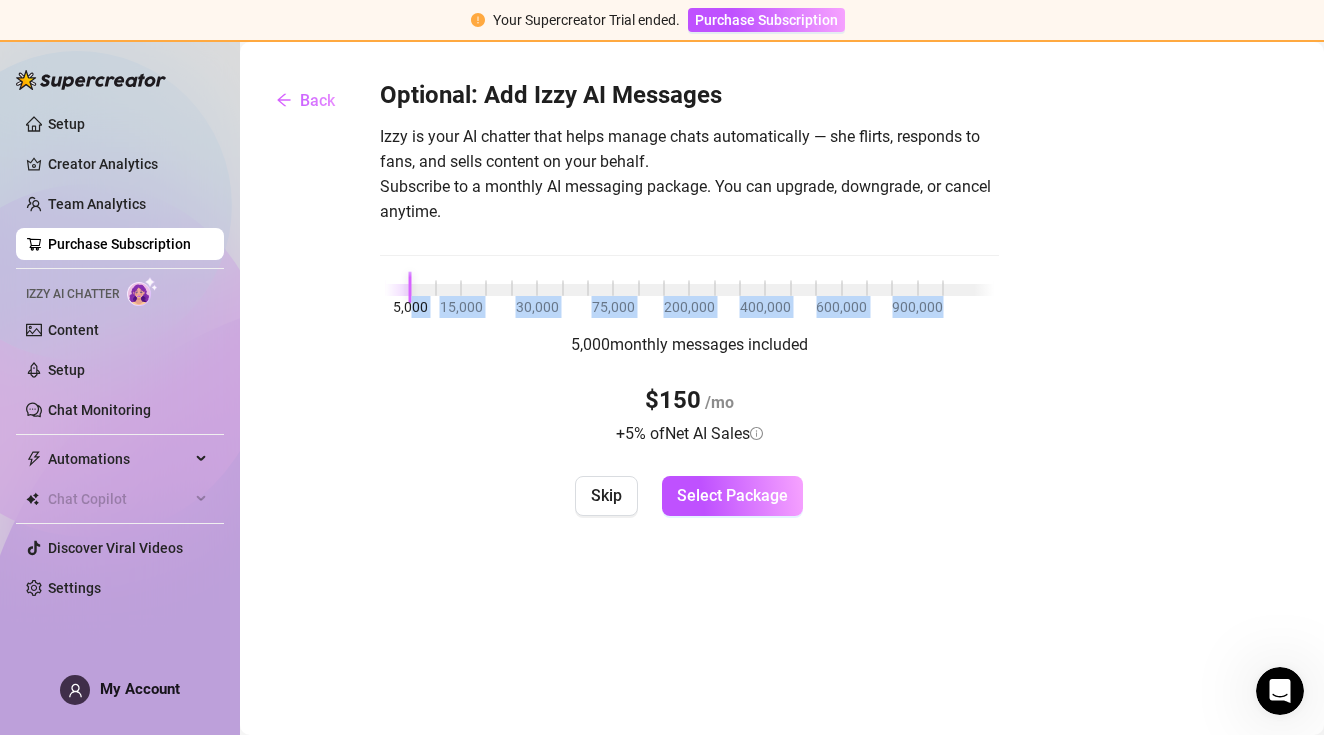 drag, startPoint x: 415, startPoint y: 295, endPoint x: 648, endPoint y: 310, distance: 233.48233 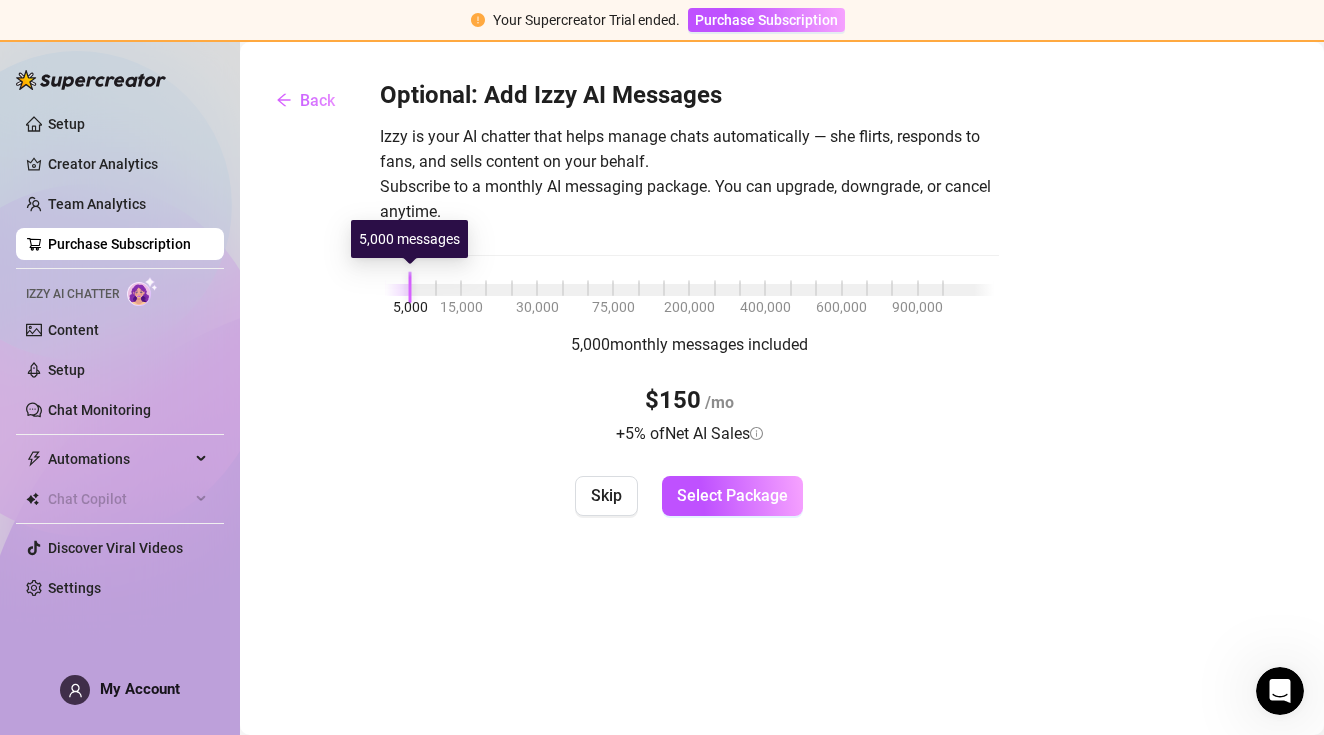 drag, startPoint x: 405, startPoint y: 284, endPoint x: 307, endPoint y: 291, distance: 98.24968 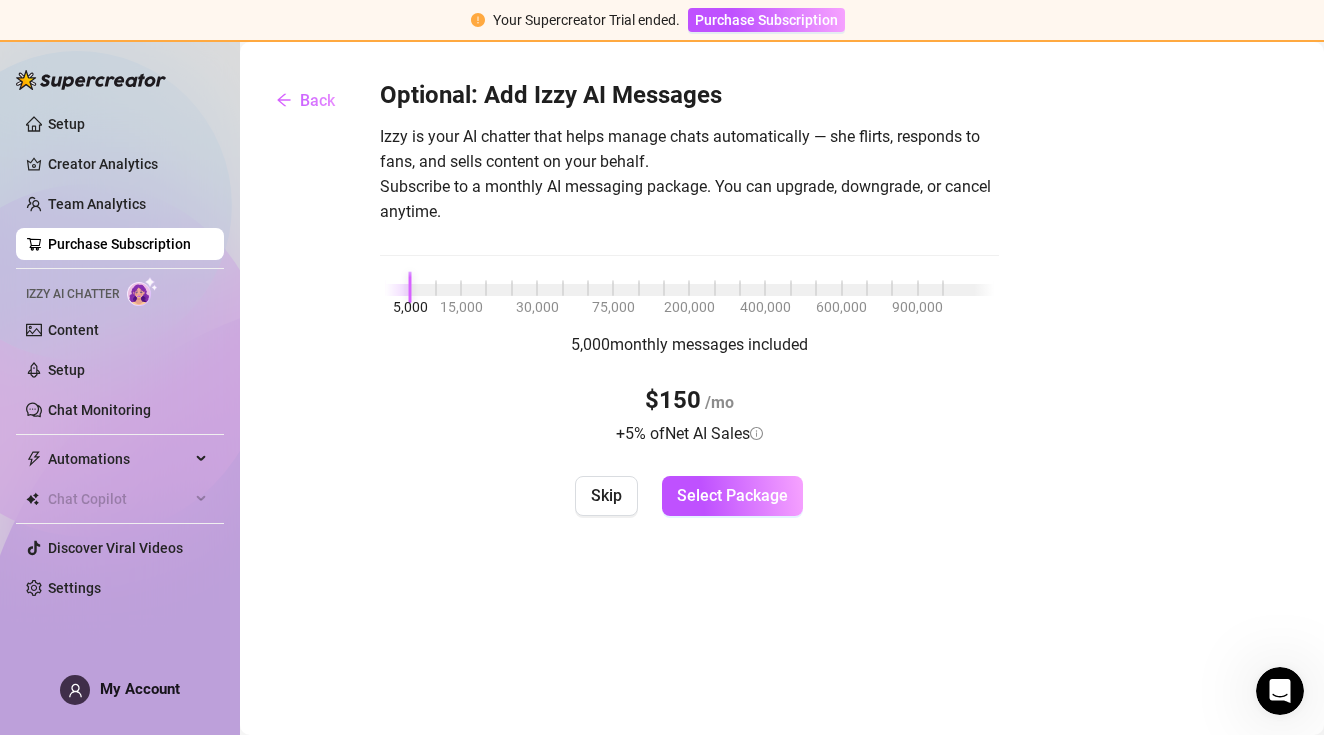 click on "Back Optional: Add Izzy AI Messages Izzy is your AI chatter that helps manage chats automatically — she flirts, responds to fans, and sells content on your behalf. Subscribe to a monthly AI messaging package. You can upgrade, downgrade, or cancel anytime. 5,000 15,000 30,000 75,000 200,000 400,000 600,000 900,000 5,000 monthly messages included $150 /mo + 5 % of Net AI Sales Skip Select Package" at bounding box center (782, 389) 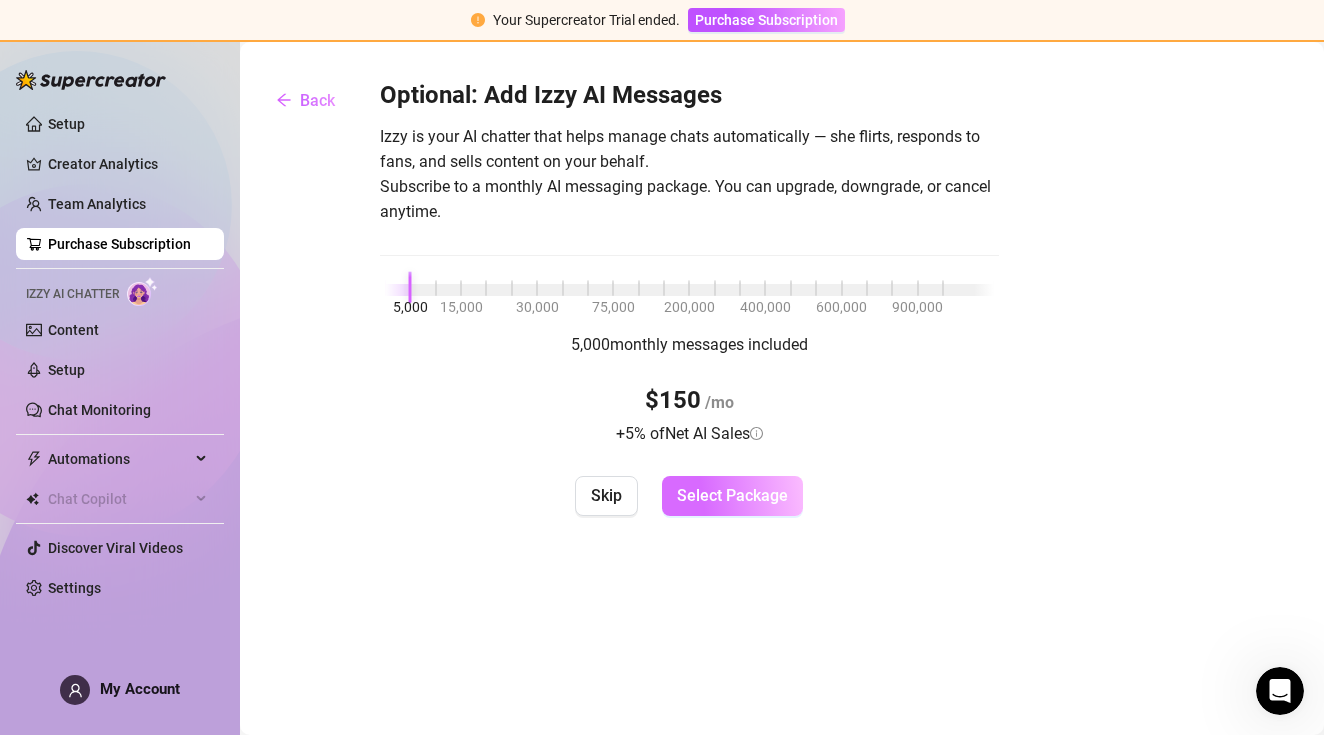 click on "Select Package" at bounding box center [732, 495] 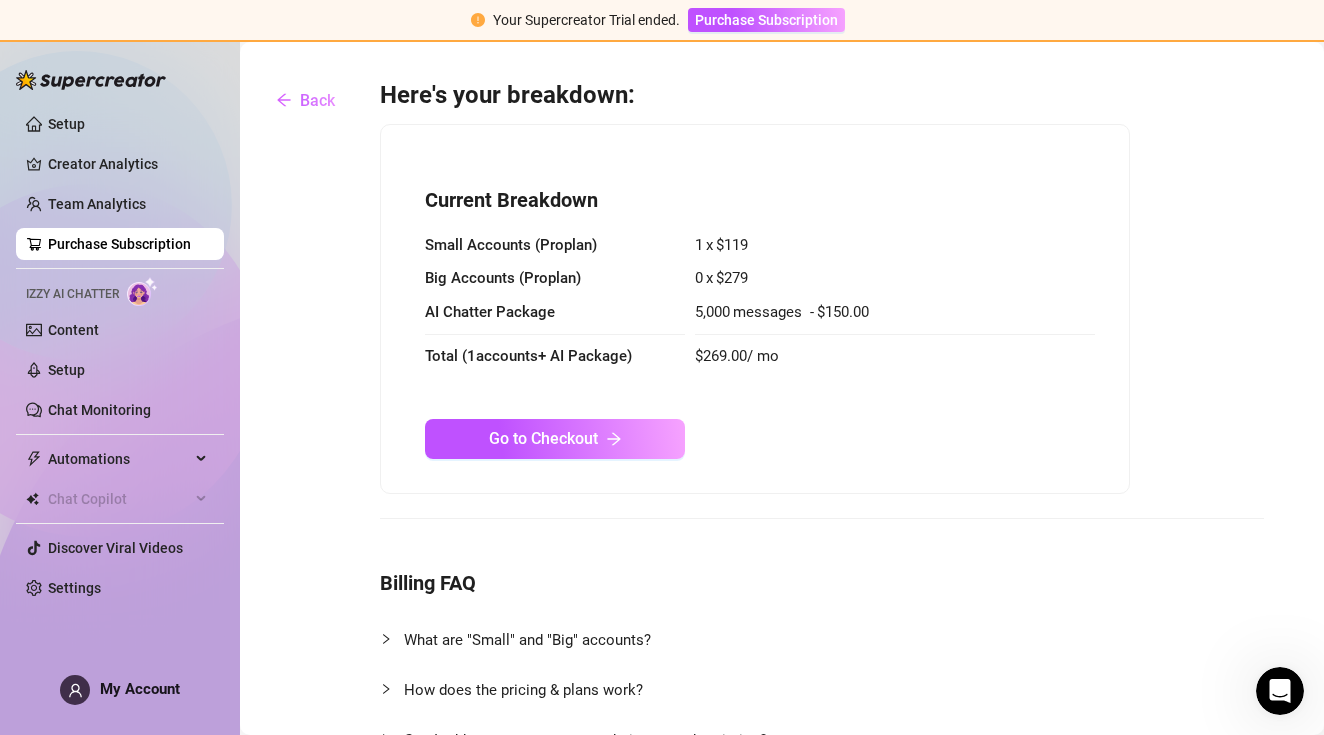 scroll, scrollTop: 0, scrollLeft: 0, axis: both 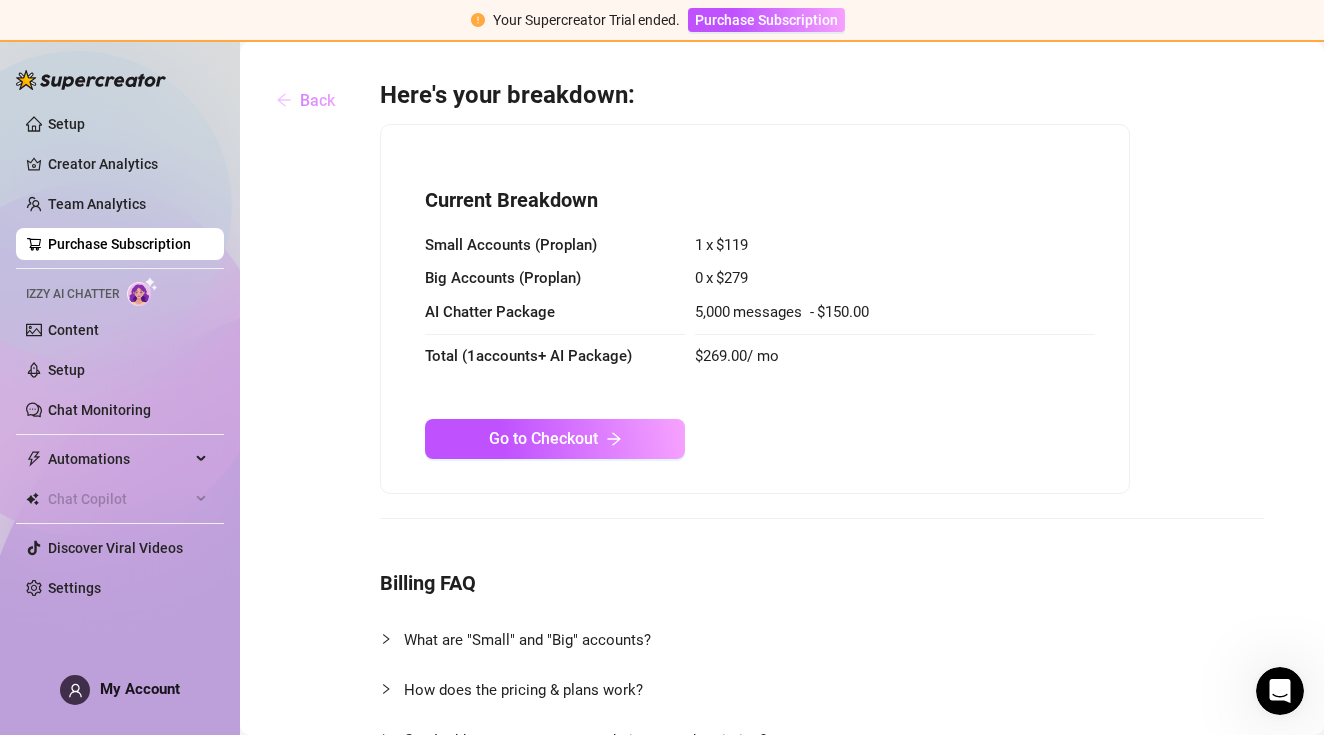 click on "Back" at bounding box center (317, 100) 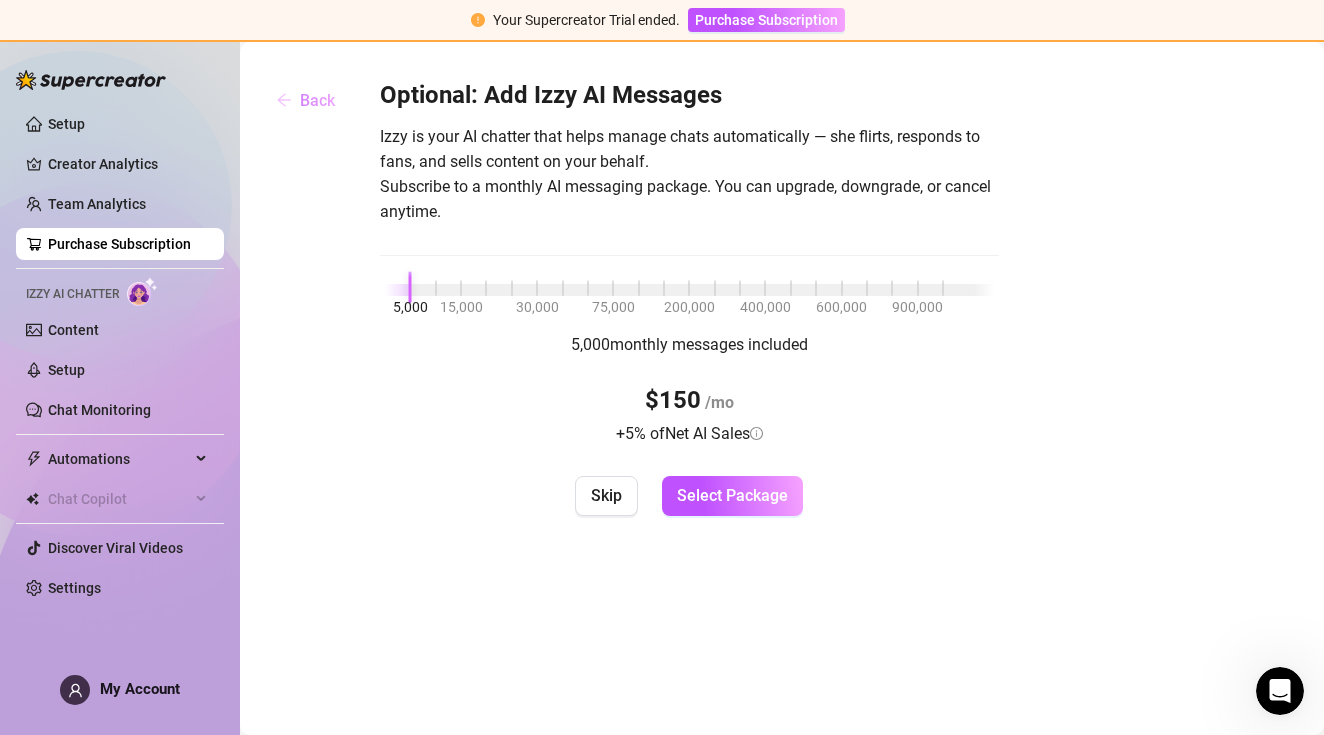 click on "Back" at bounding box center (317, 100) 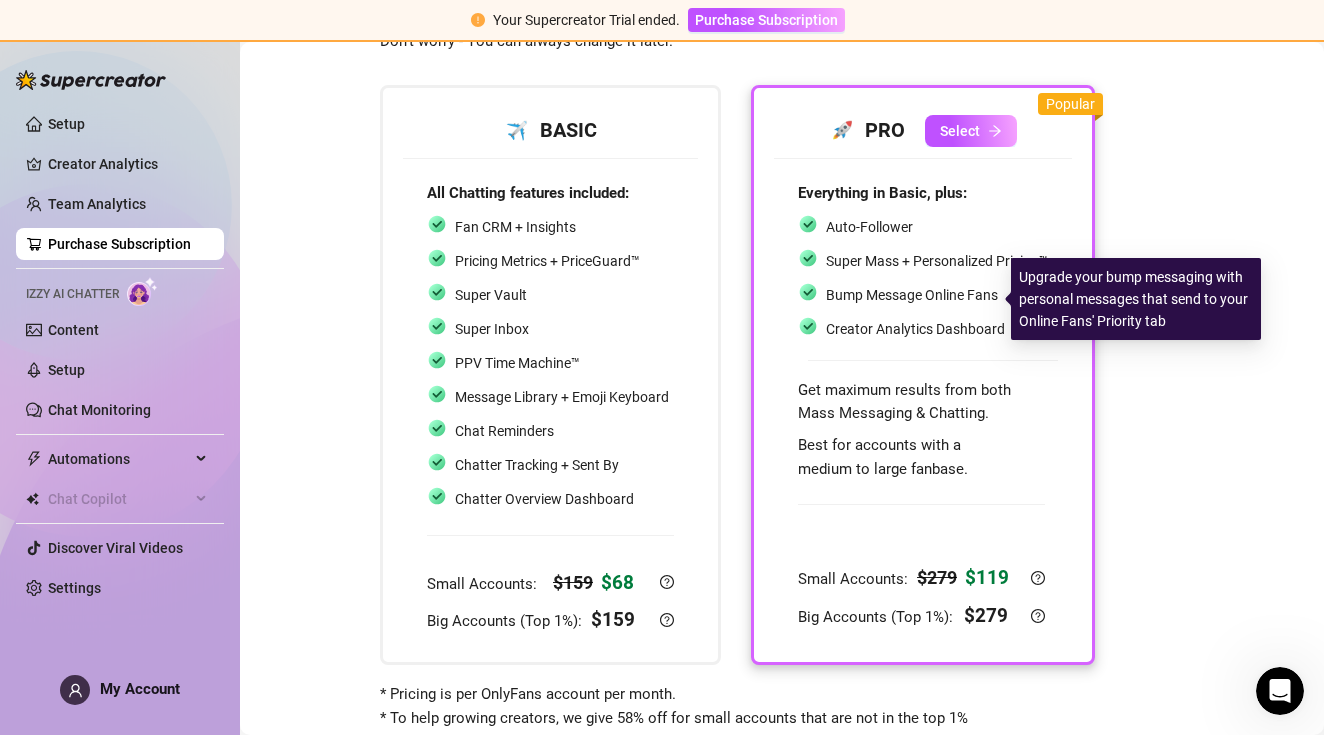 scroll, scrollTop: 81, scrollLeft: 0, axis: vertical 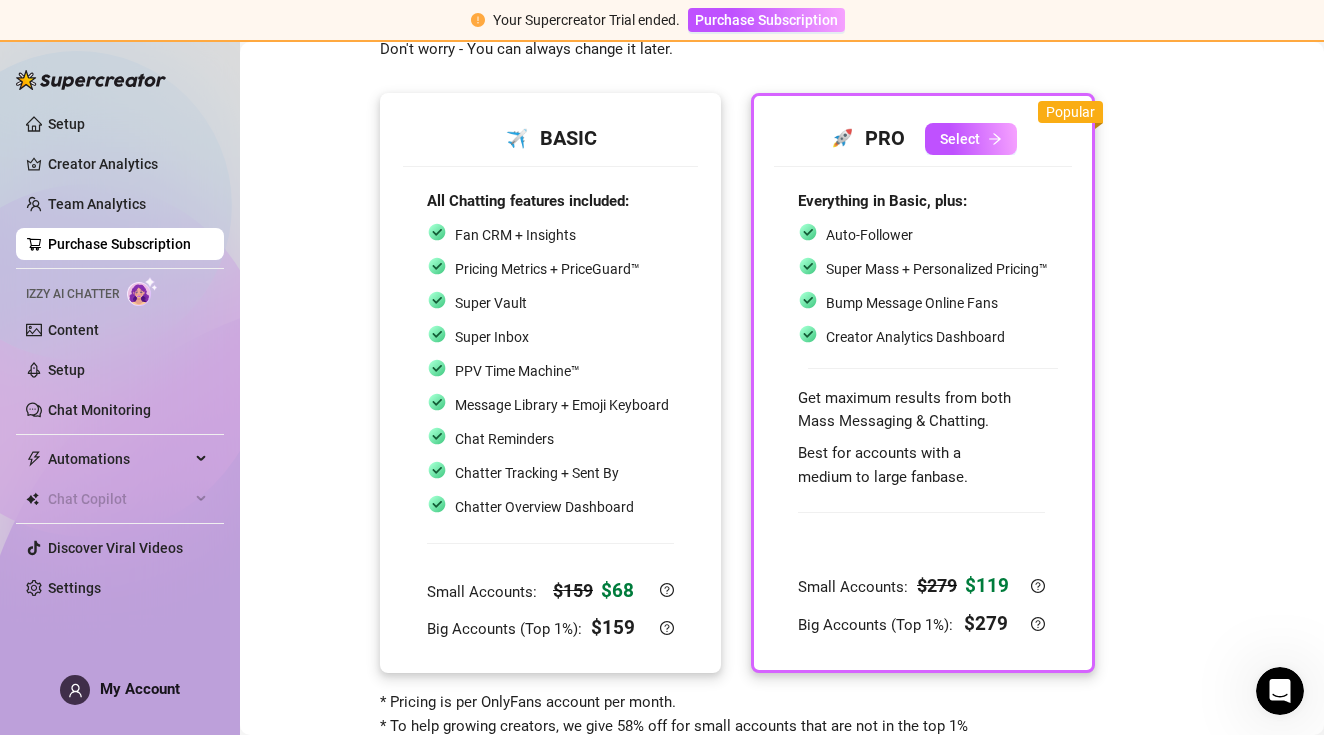 click on "PPV Time Machine™" at bounding box center (548, 371) 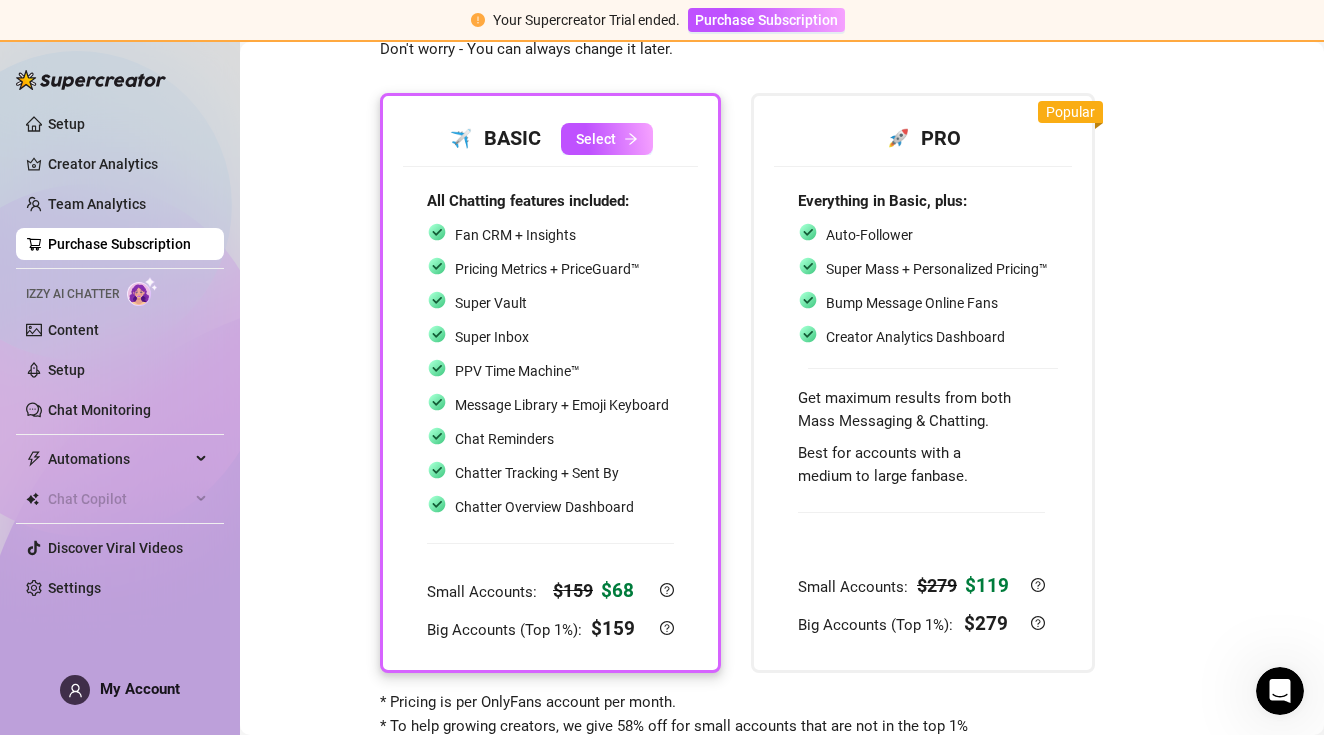 scroll, scrollTop: 0, scrollLeft: 0, axis: both 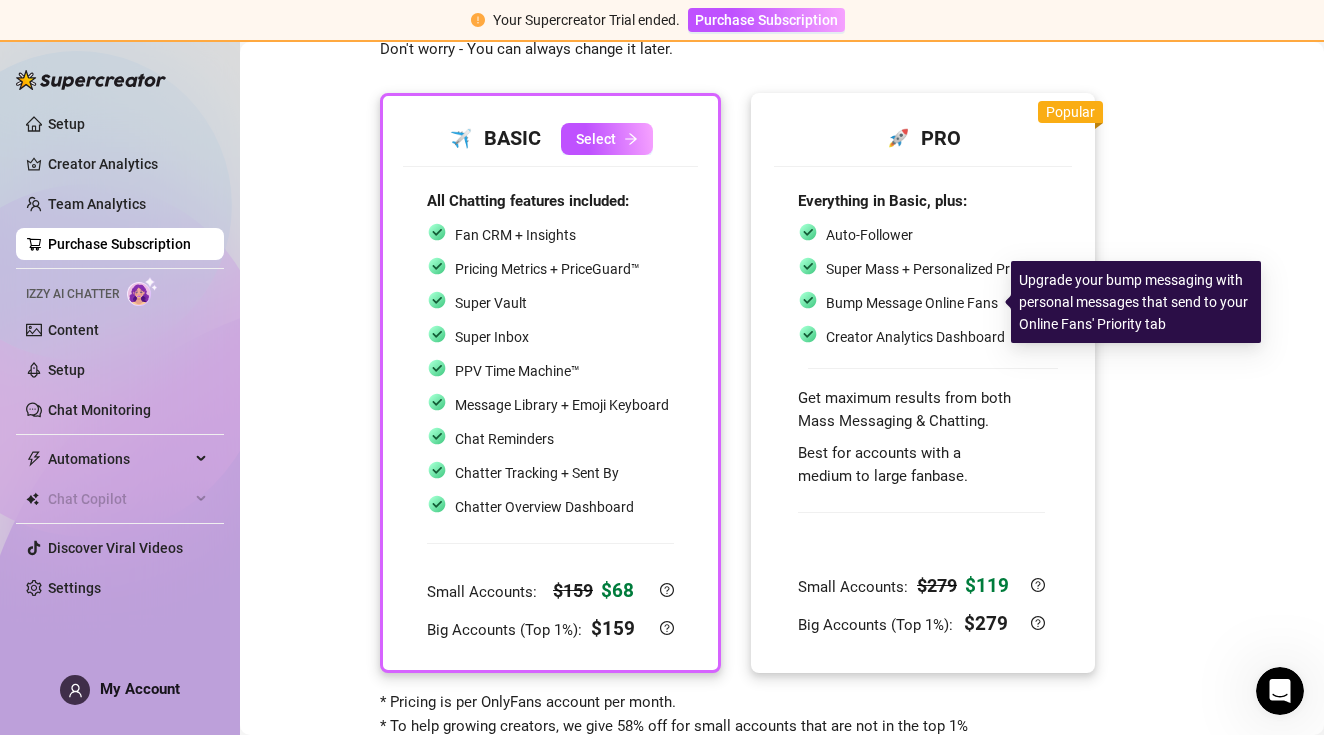 click on "Bump Message Online Fans" at bounding box center (898, 303) 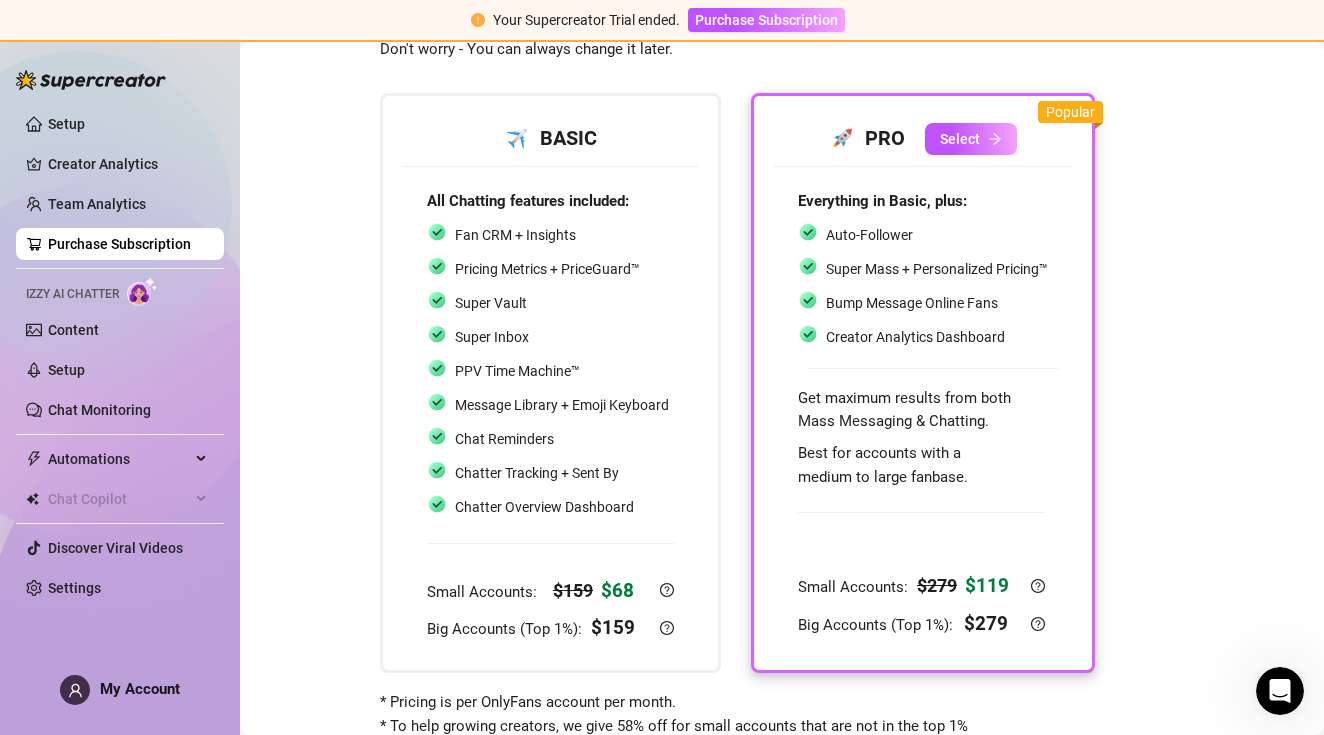scroll, scrollTop: 0, scrollLeft: 0, axis: both 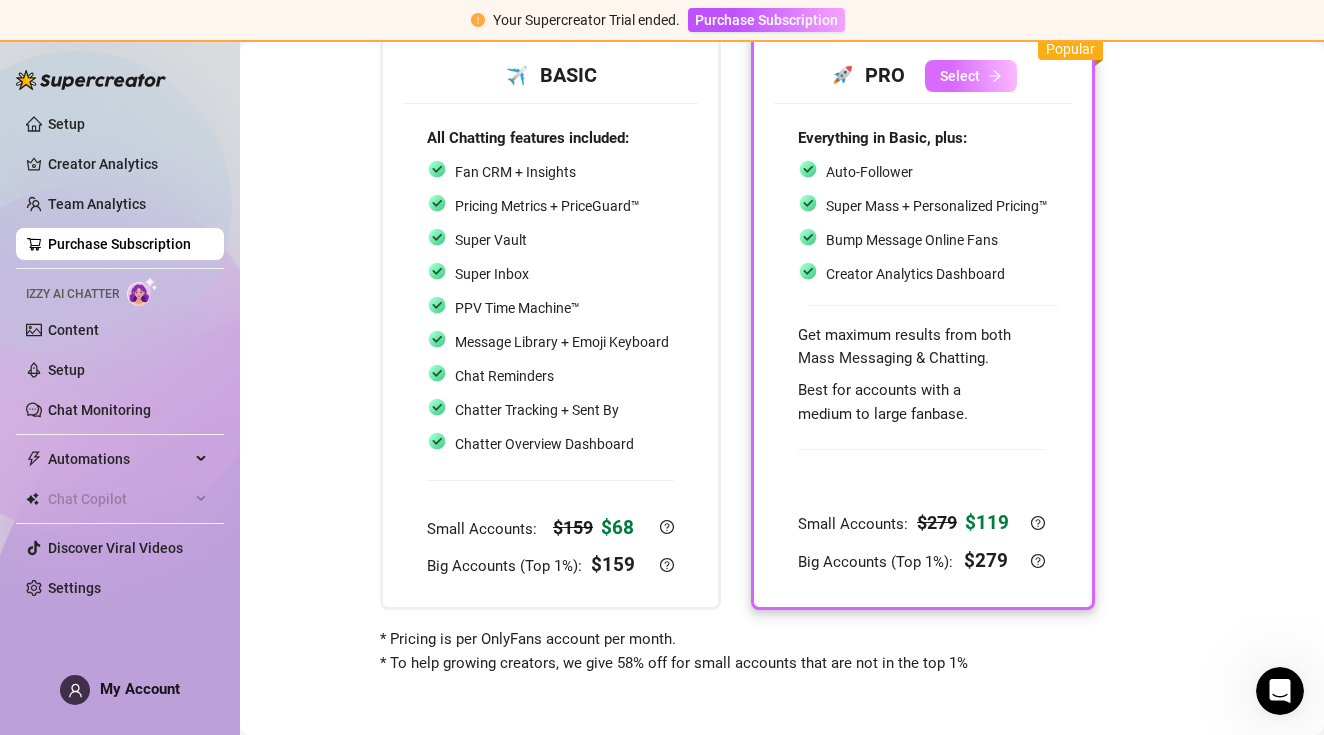 click on "Select" at bounding box center [960, 76] 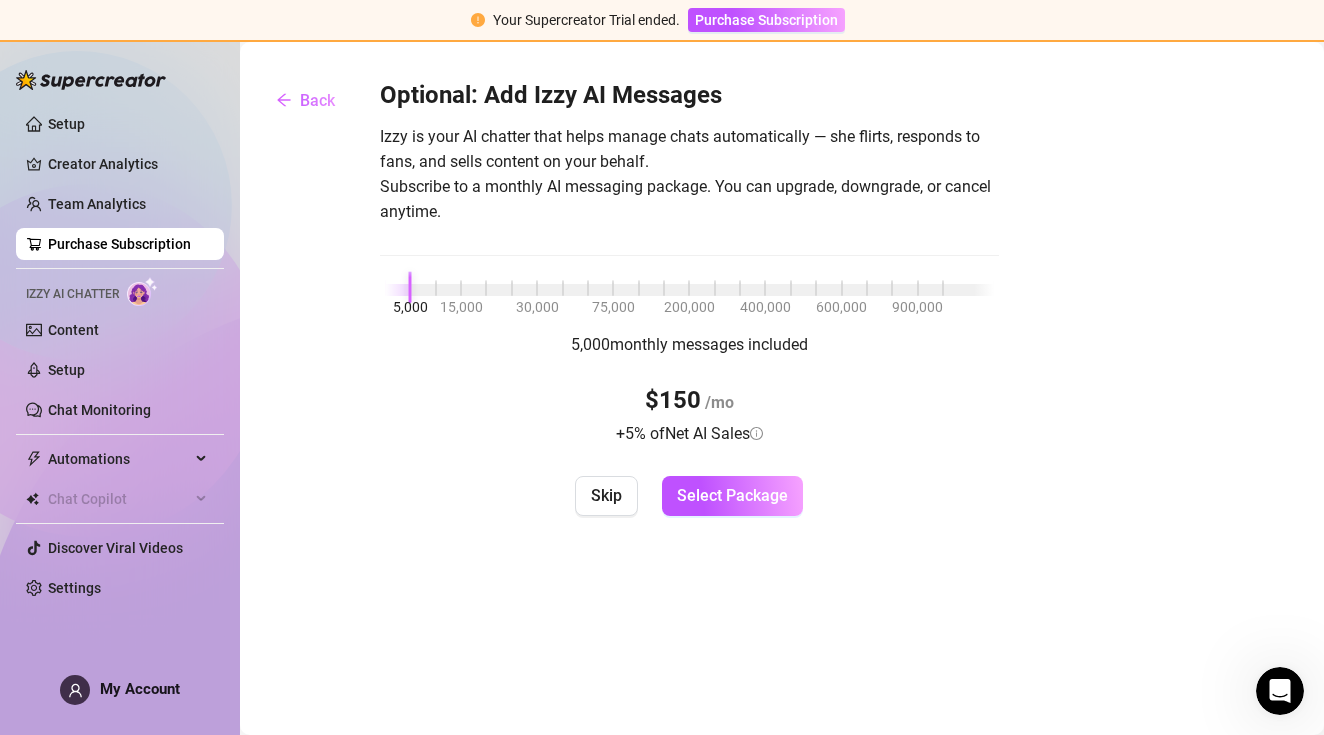 scroll, scrollTop: 0, scrollLeft: 0, axis: both 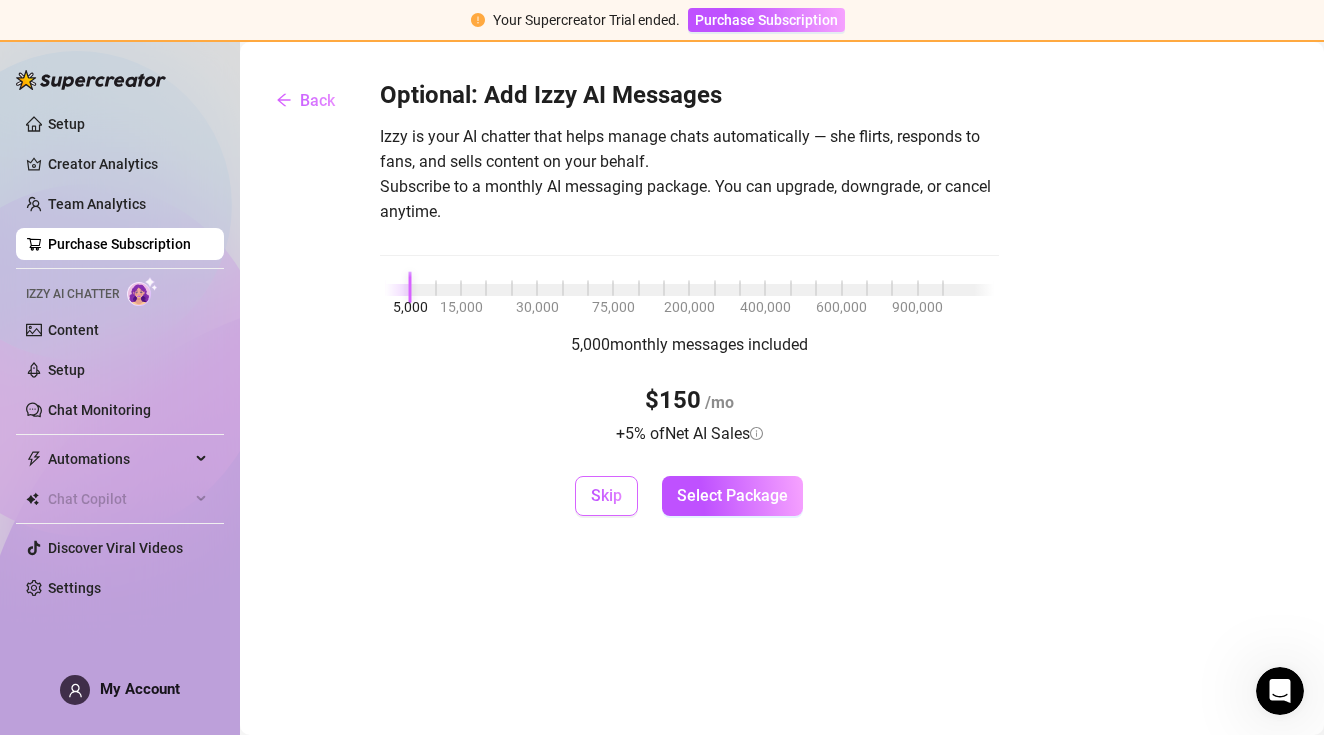 click on "Skip" at bounding box center (606, 495) 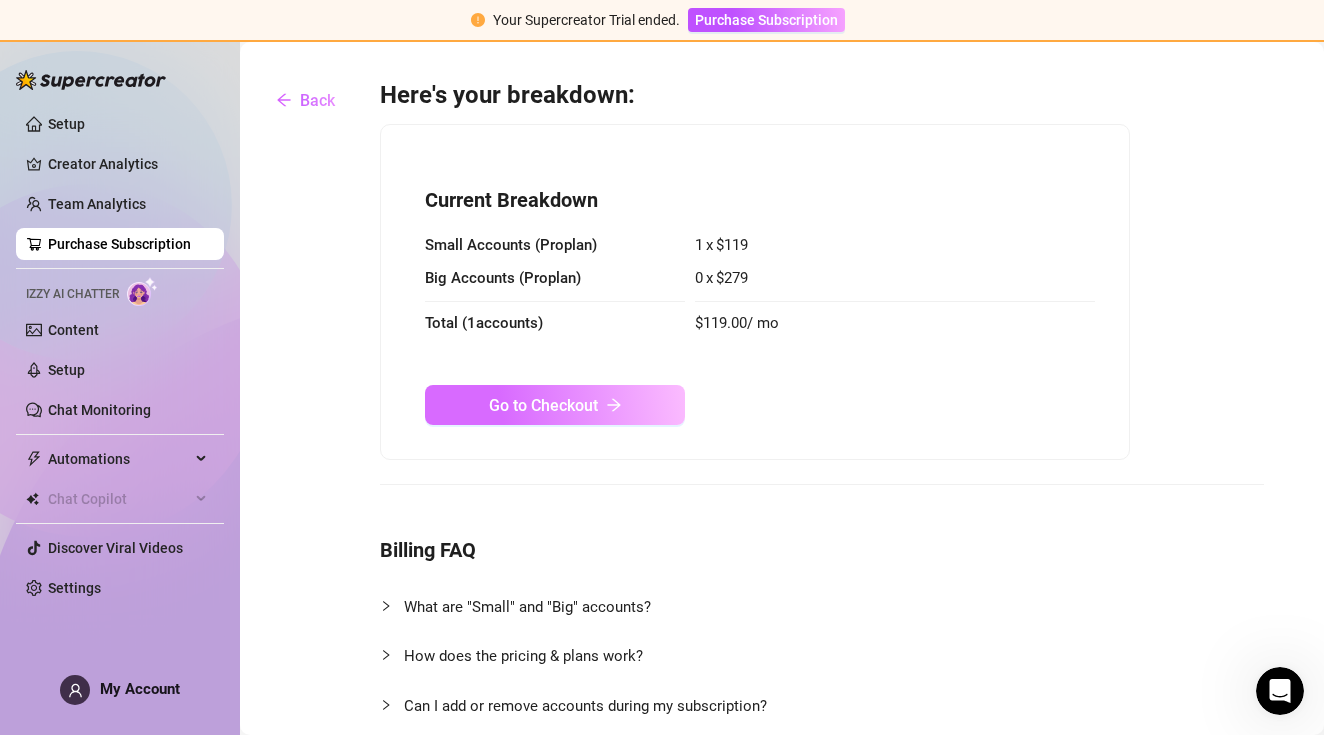 scroll, scrollTop: 0, scrollLeft: 0, axis: both 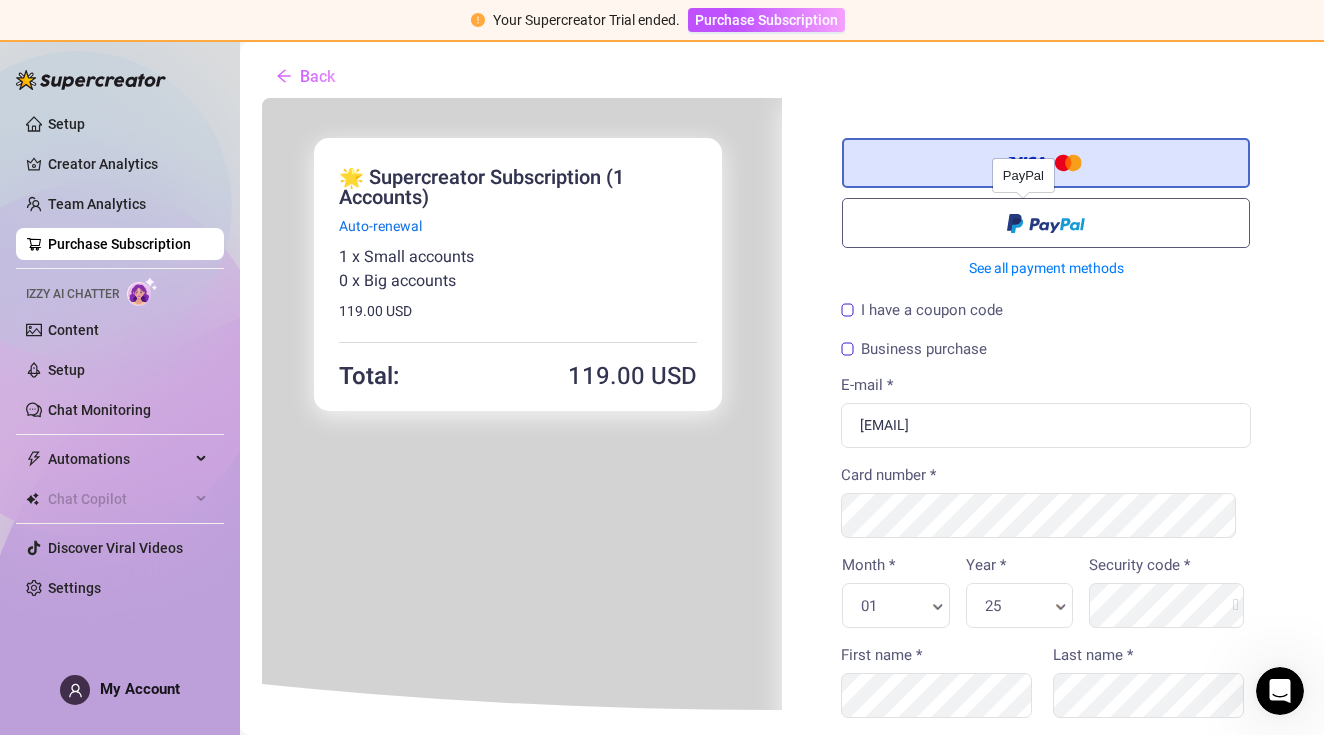 click at bounding box center (1044, 219) 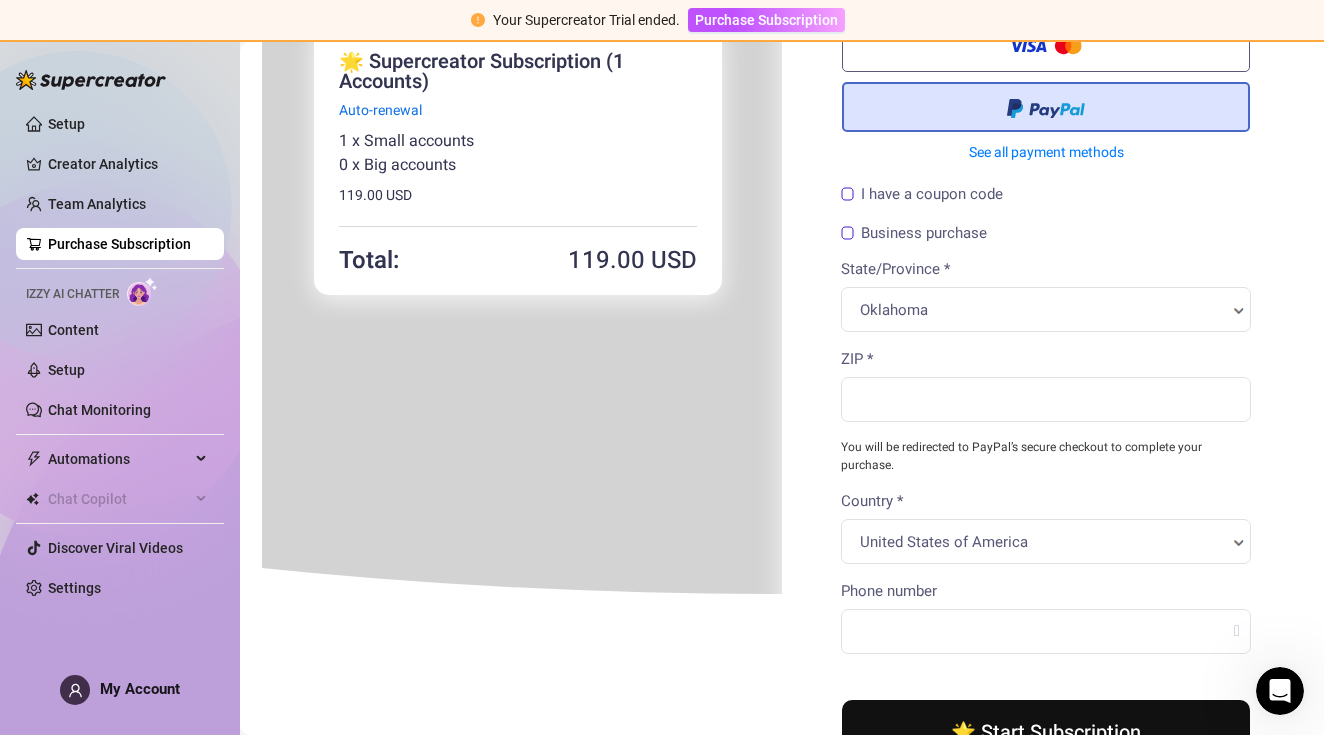 scroll, scrollTop: 125, scrollLeft: 0, axis: vertical 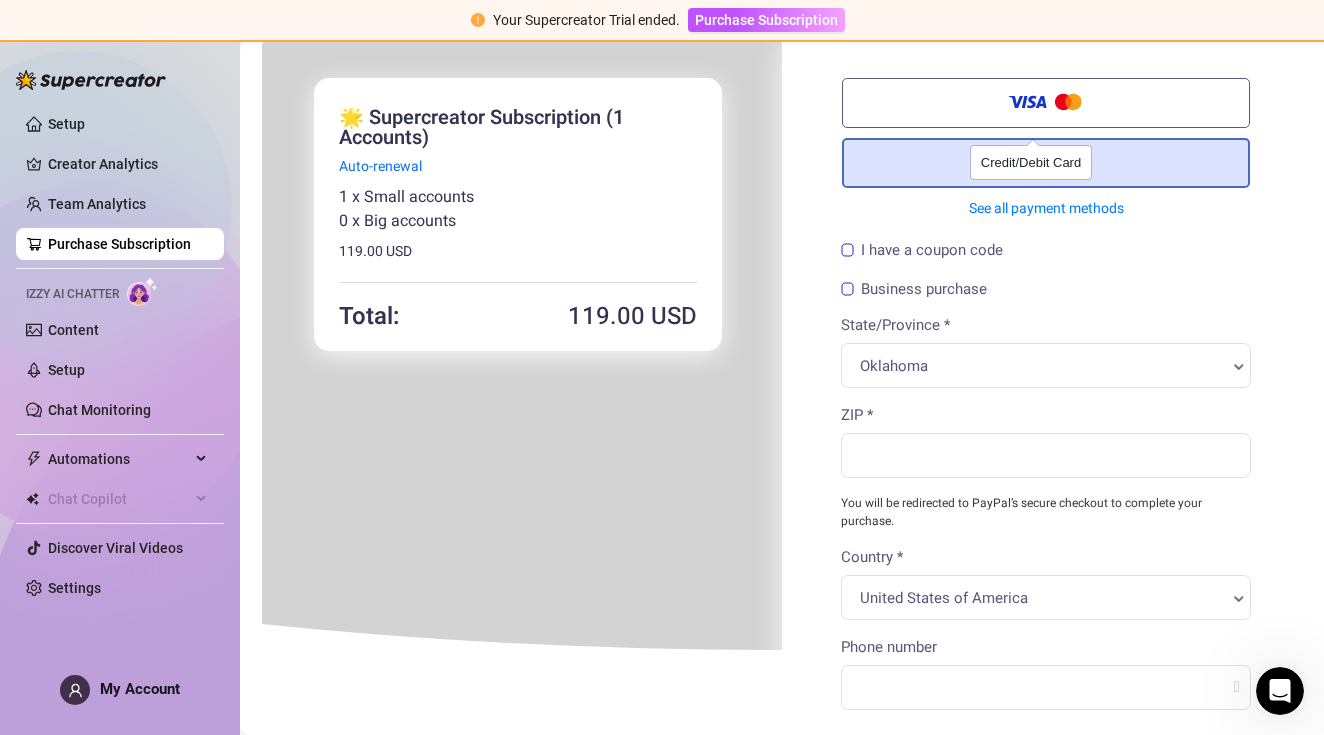 click on "Credit/Debit Card" at bounding box center [1044, 106] 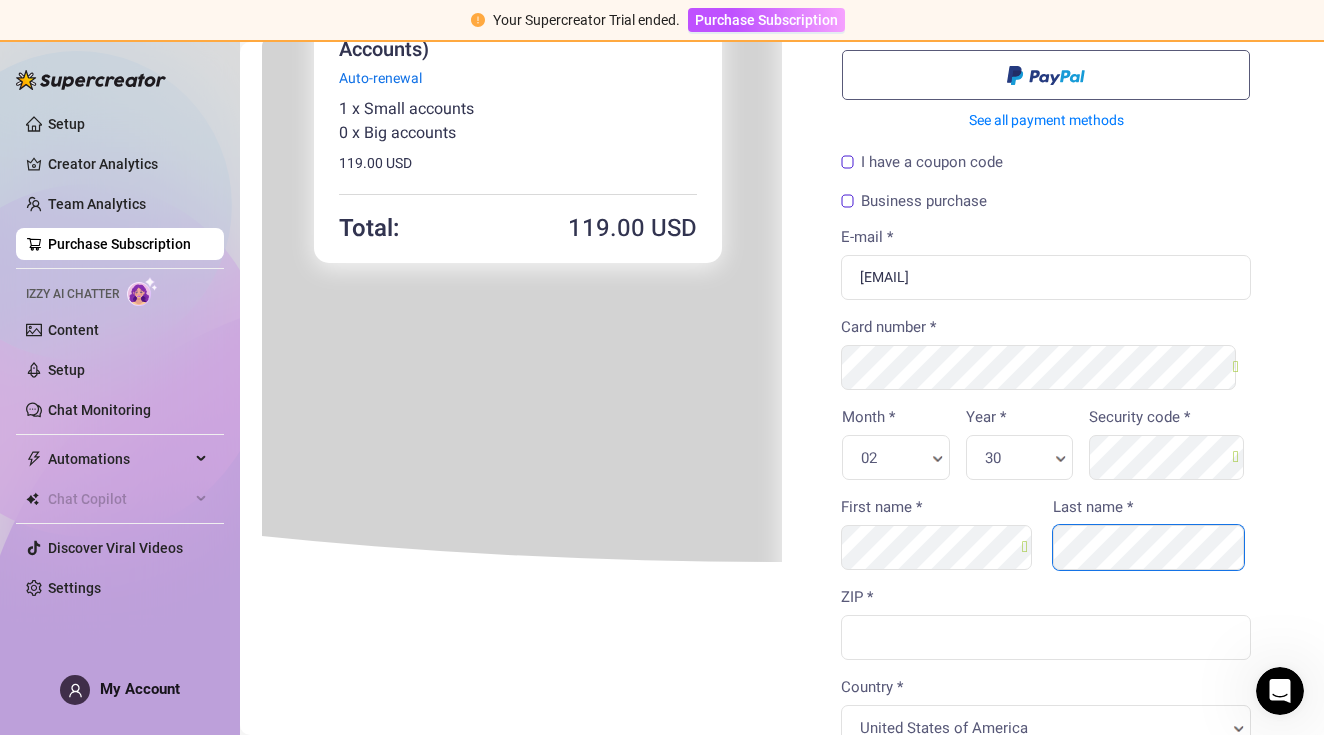 scroll, scrollTop: 103, scrollLeft: 0, axis: vertical 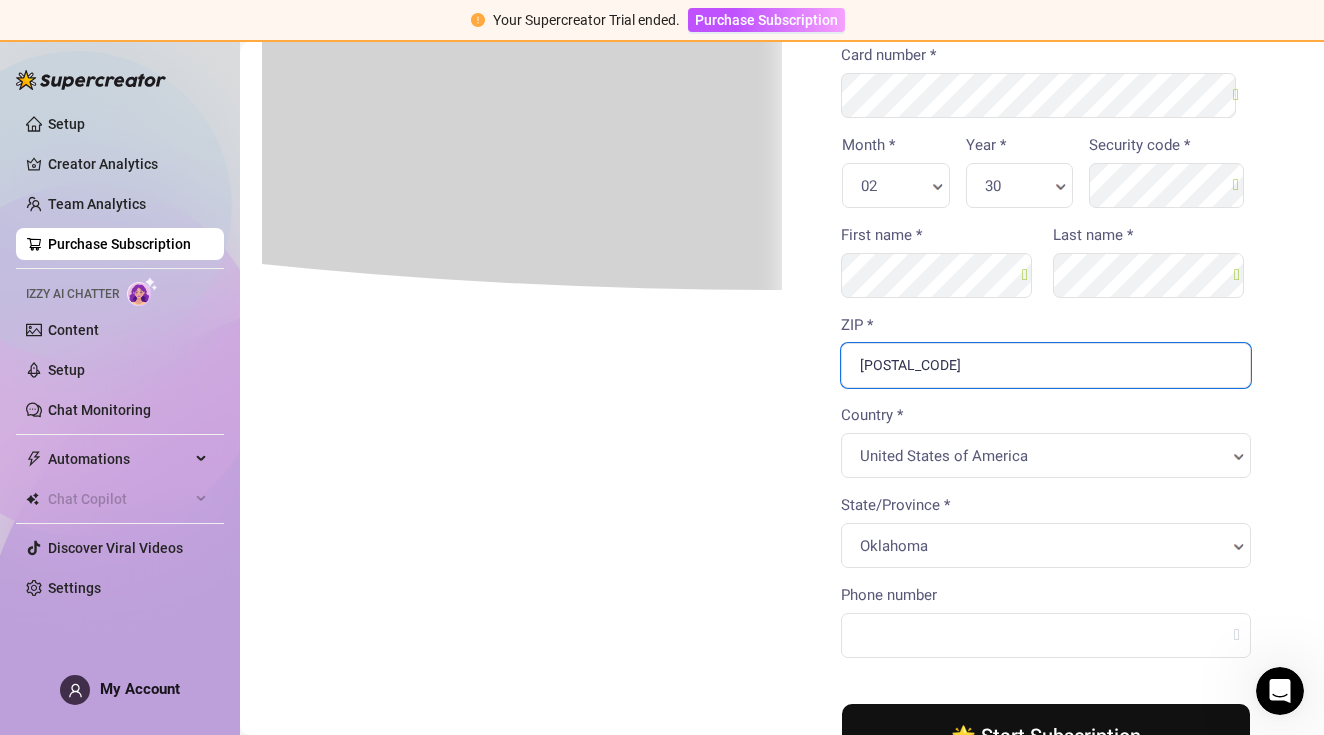 type on "[POSTAL_CODE]" 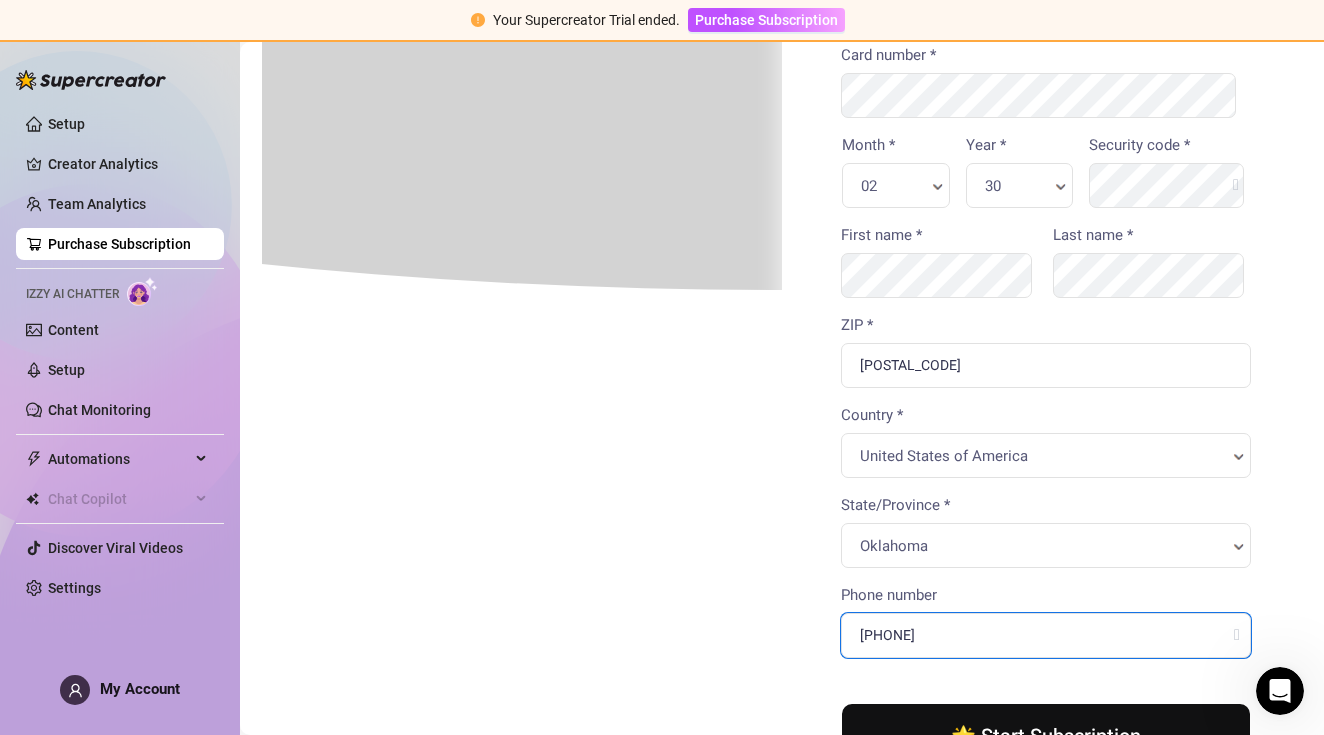 type on "[PHONE]" 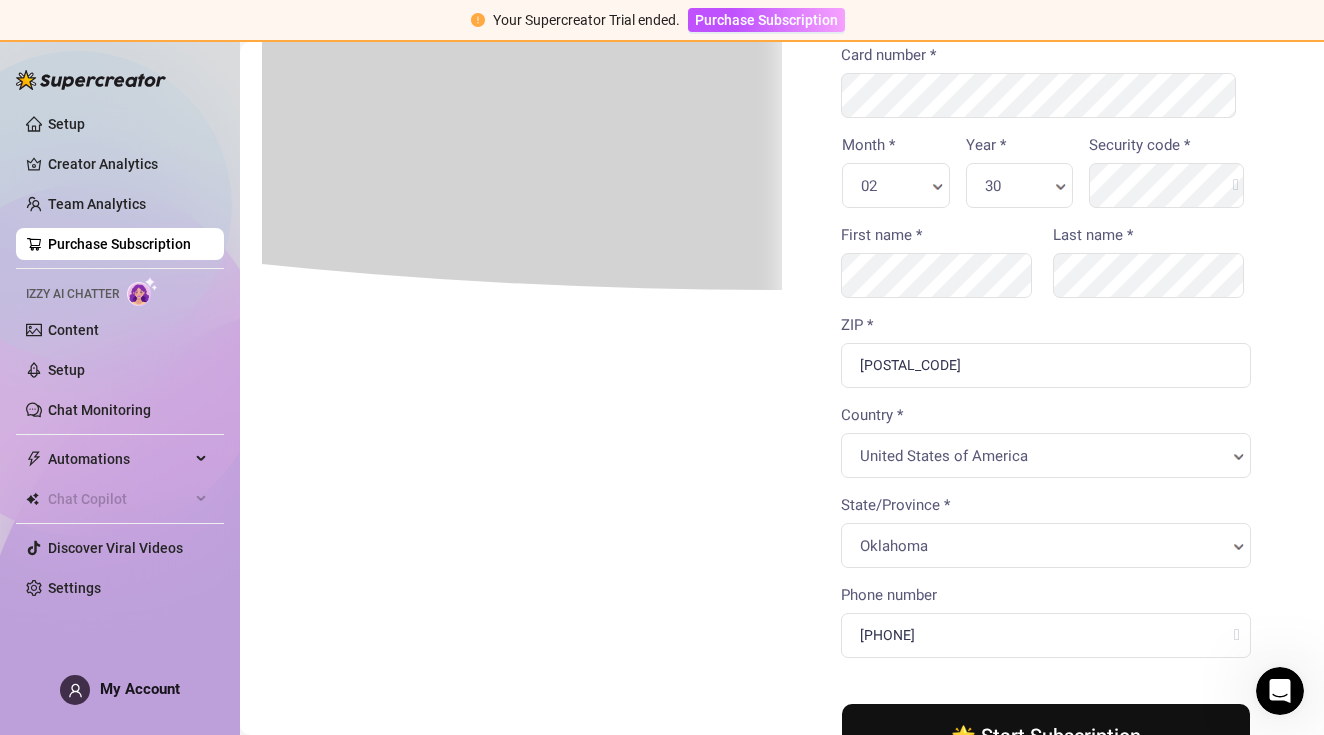 click on "Phone number" at bounding box center (1044, 619) 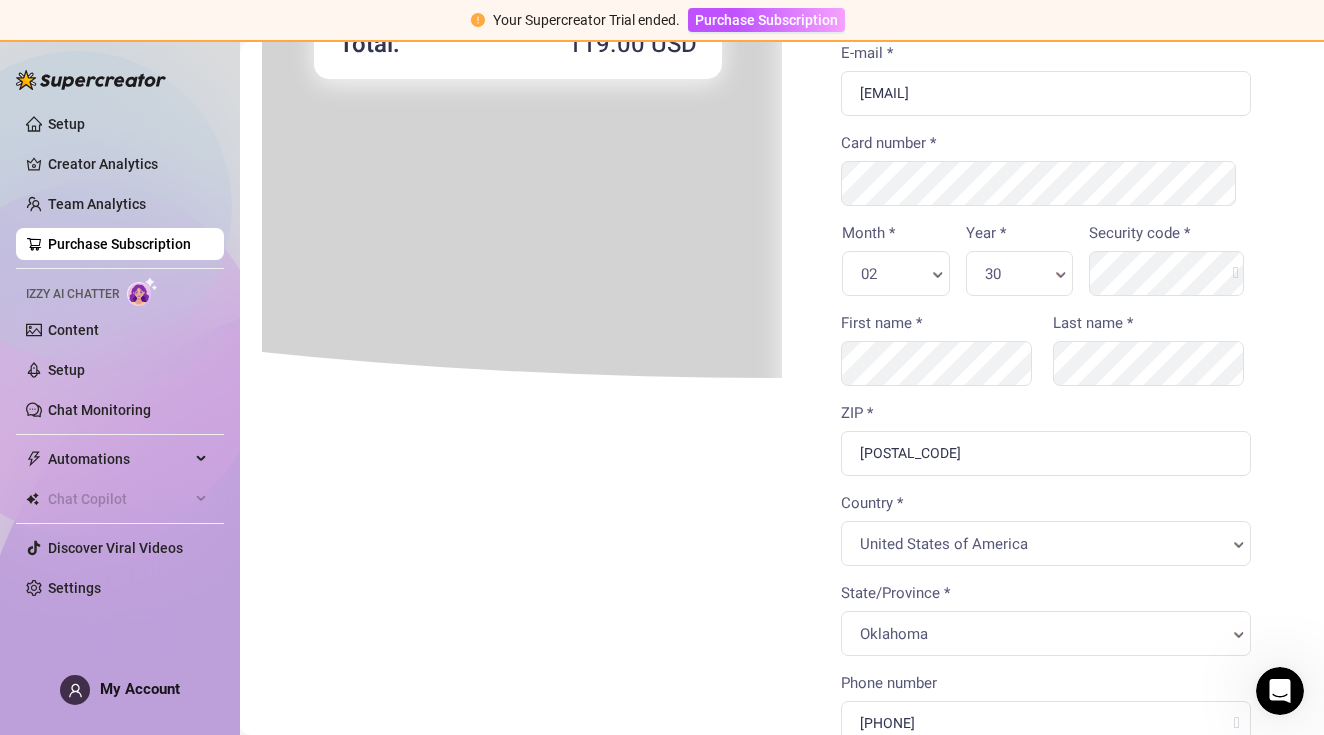 scroll, scrollTop: 0, scrollLeft: 0, axis: both 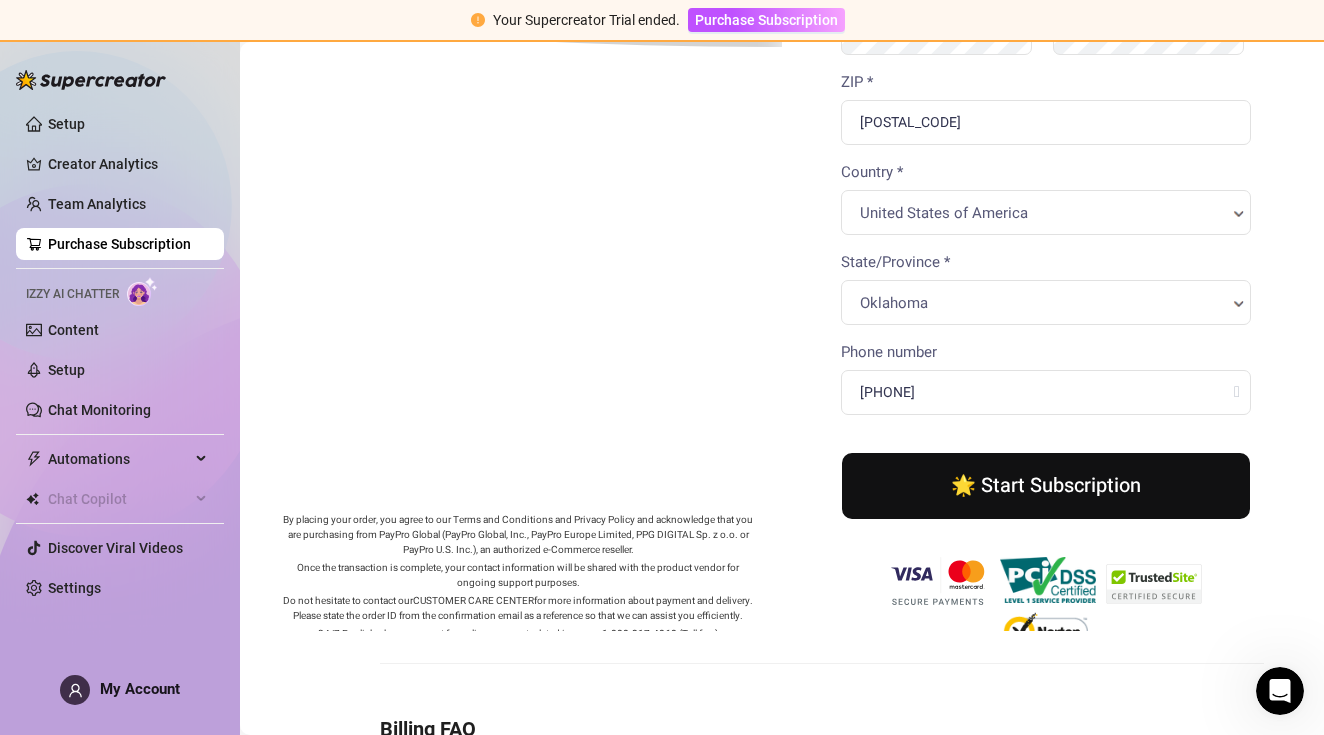 click on "🌟 Start Subscription" at bounding box center (1044, 484) 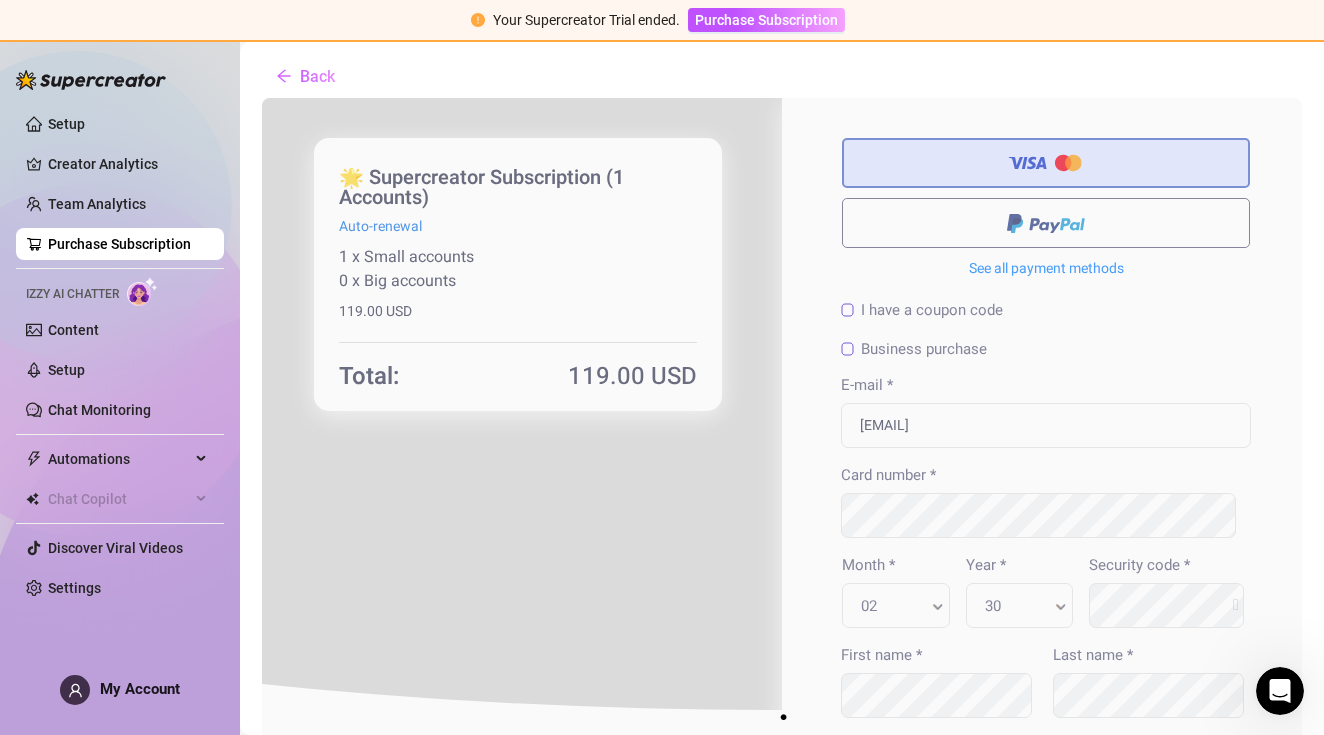 scroll, scrollTop: 0, scrollLeft: 0, axis: both 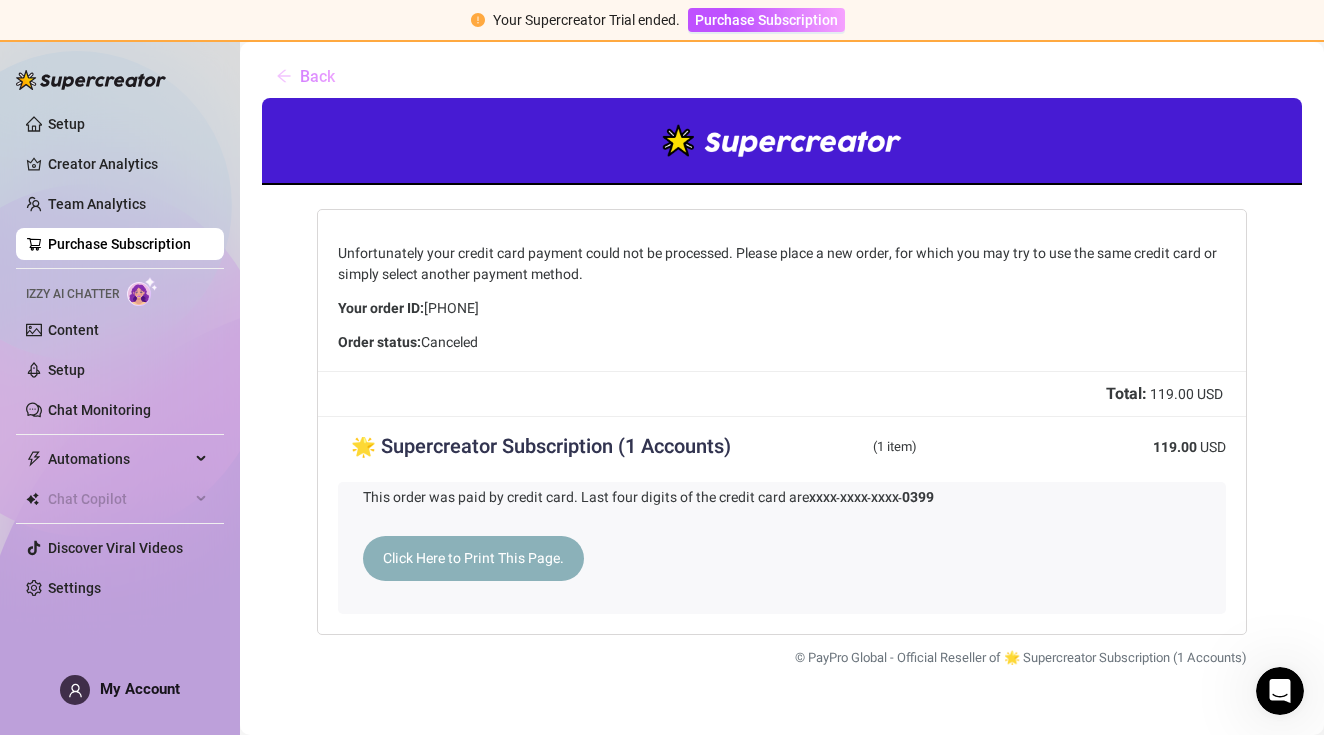 click on "Back" at bounding box center [317, 76] 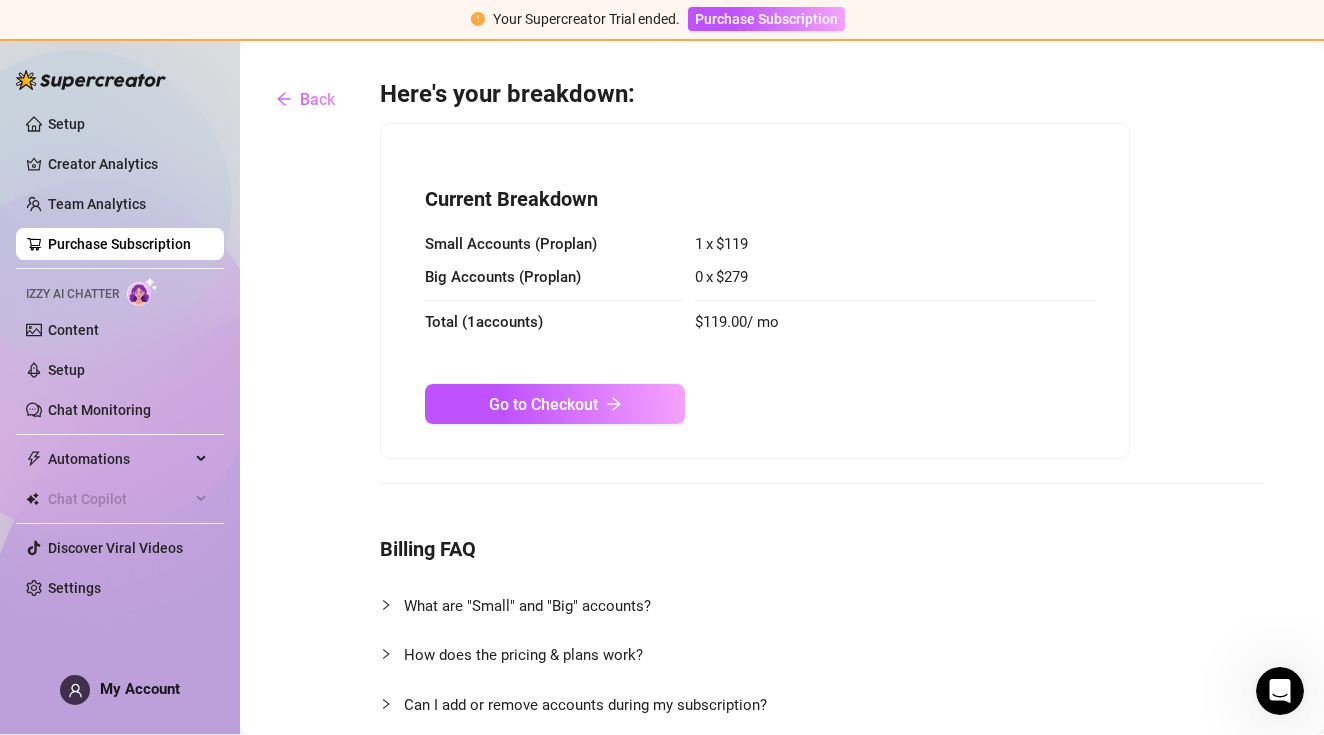 scroll, scrollTop: 0, scrollLeft: 0, axis: both 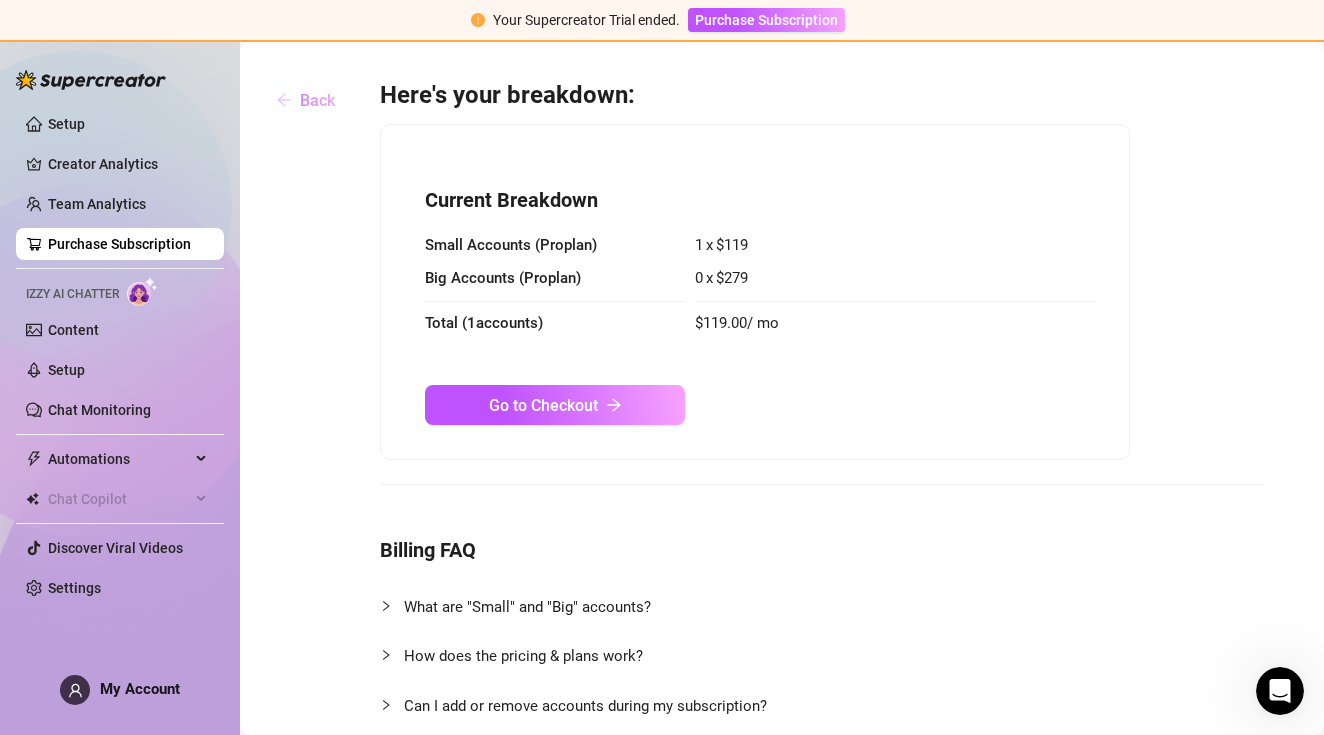 click on "Back" at bounding box center [317, 100] 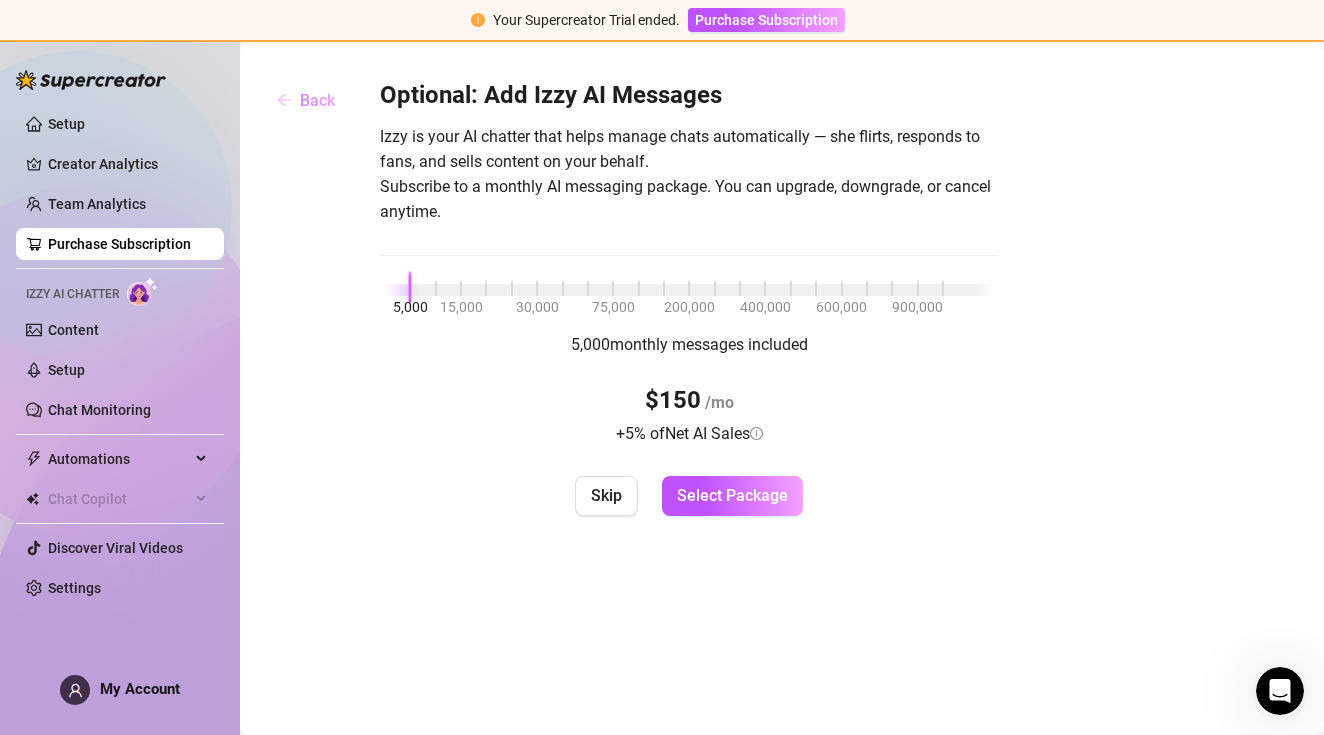 click on "Back" at bounding box center (317, 100) 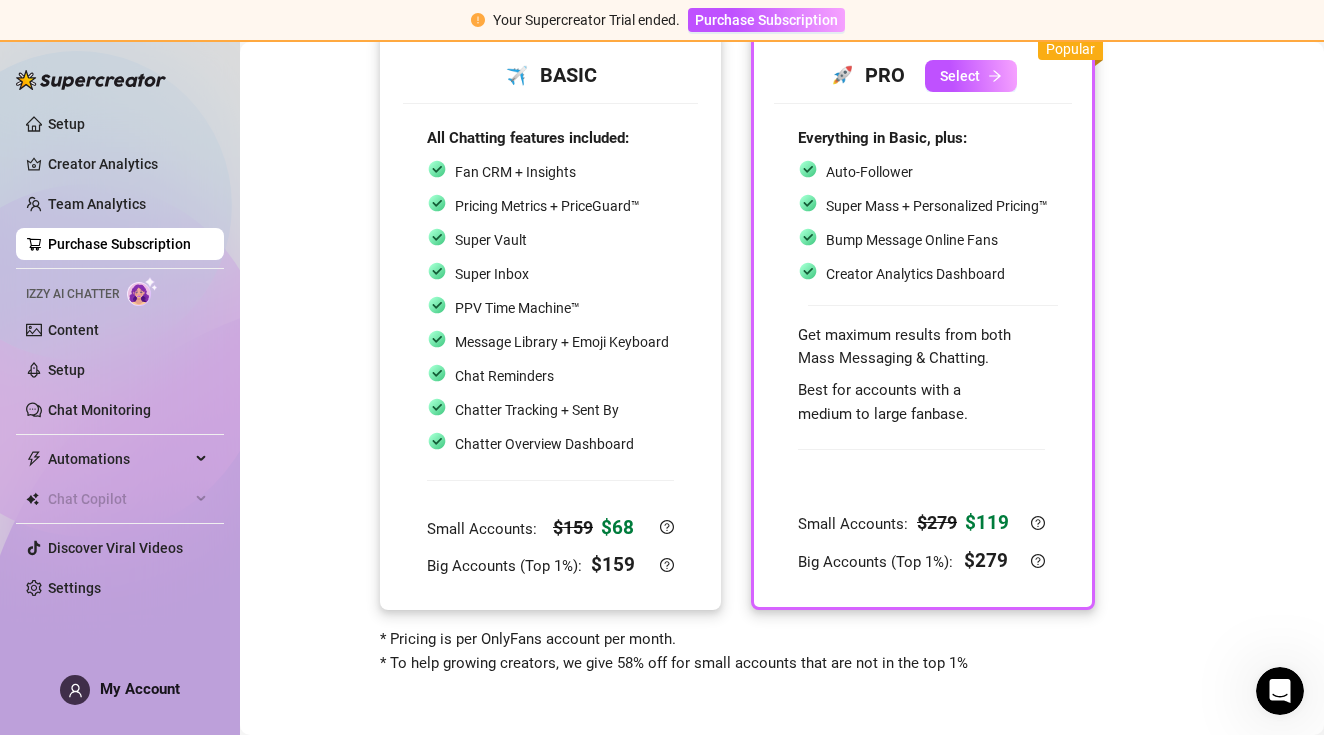 scroll, scrollTop: 144, scrollLeft: 0, axis: vertical 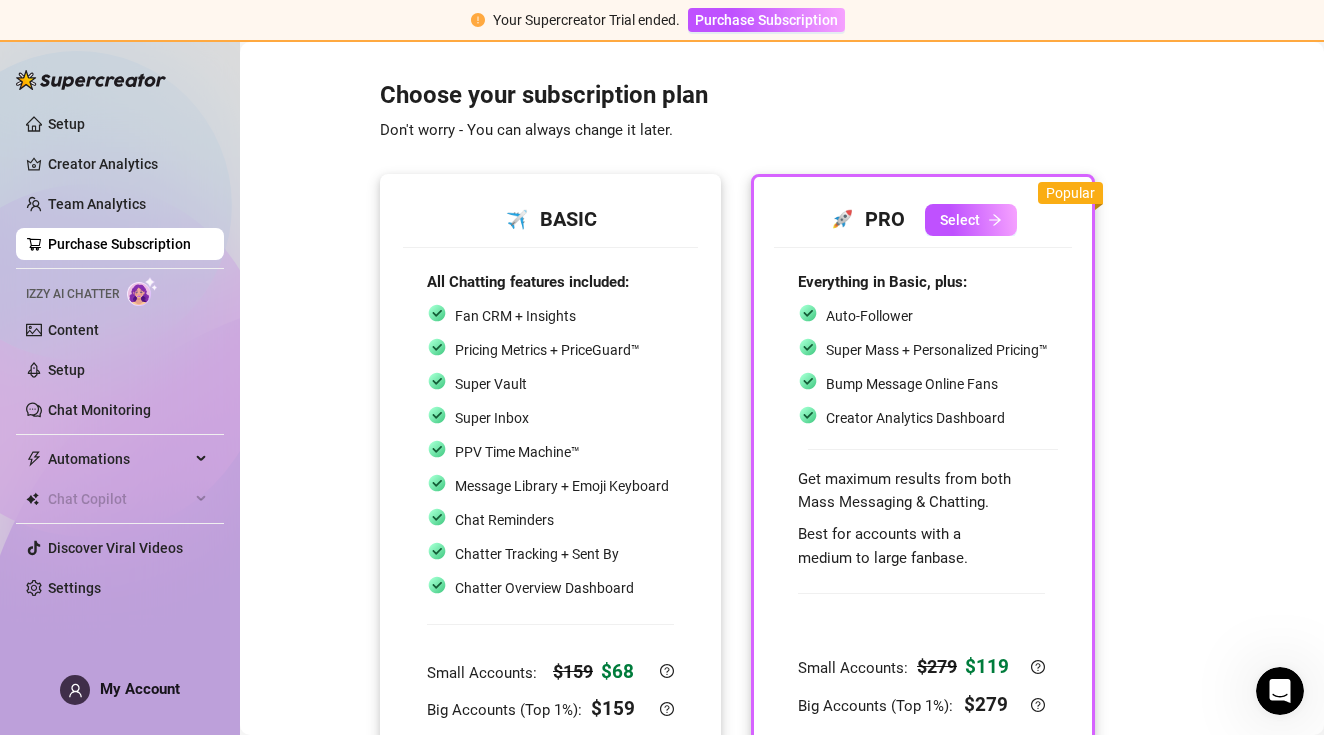 click on "Super Vault" at bounding box center [548, 384] 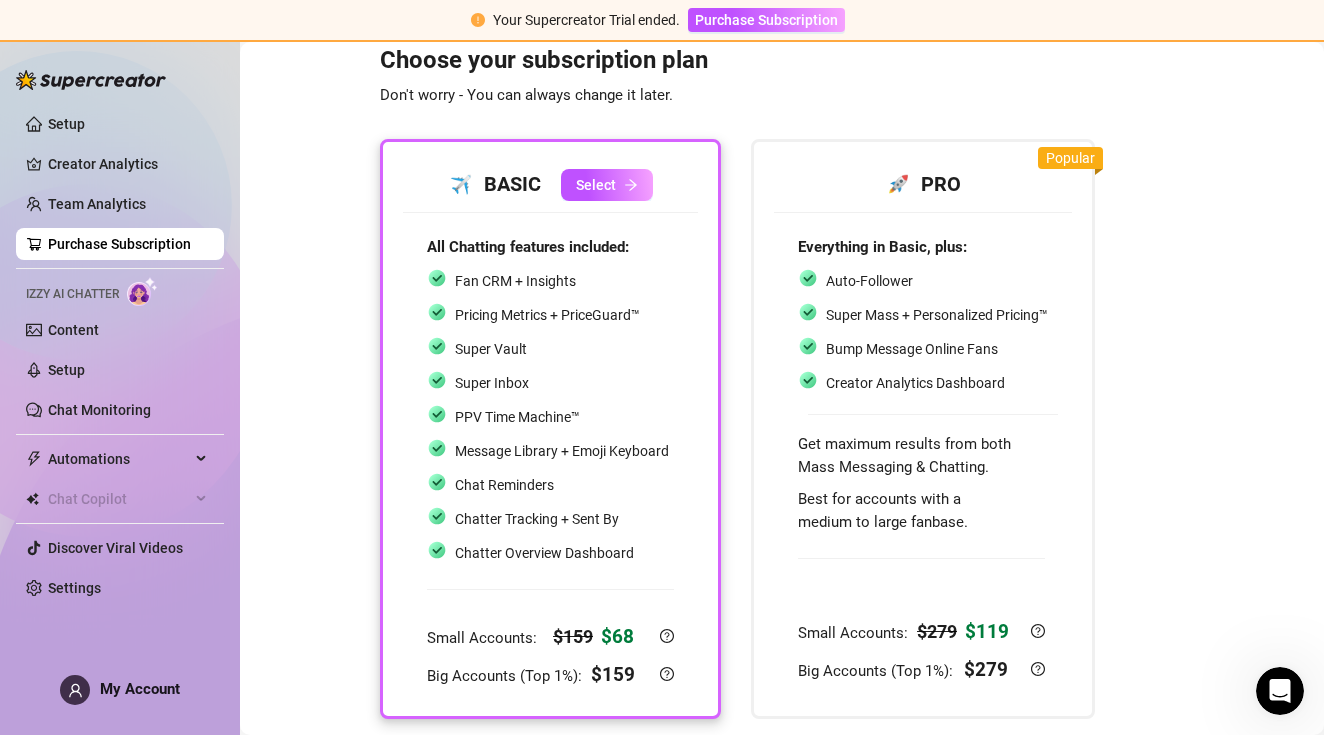 scroll, scrollTop: 62, scrollLeft: 0, axis: vertical 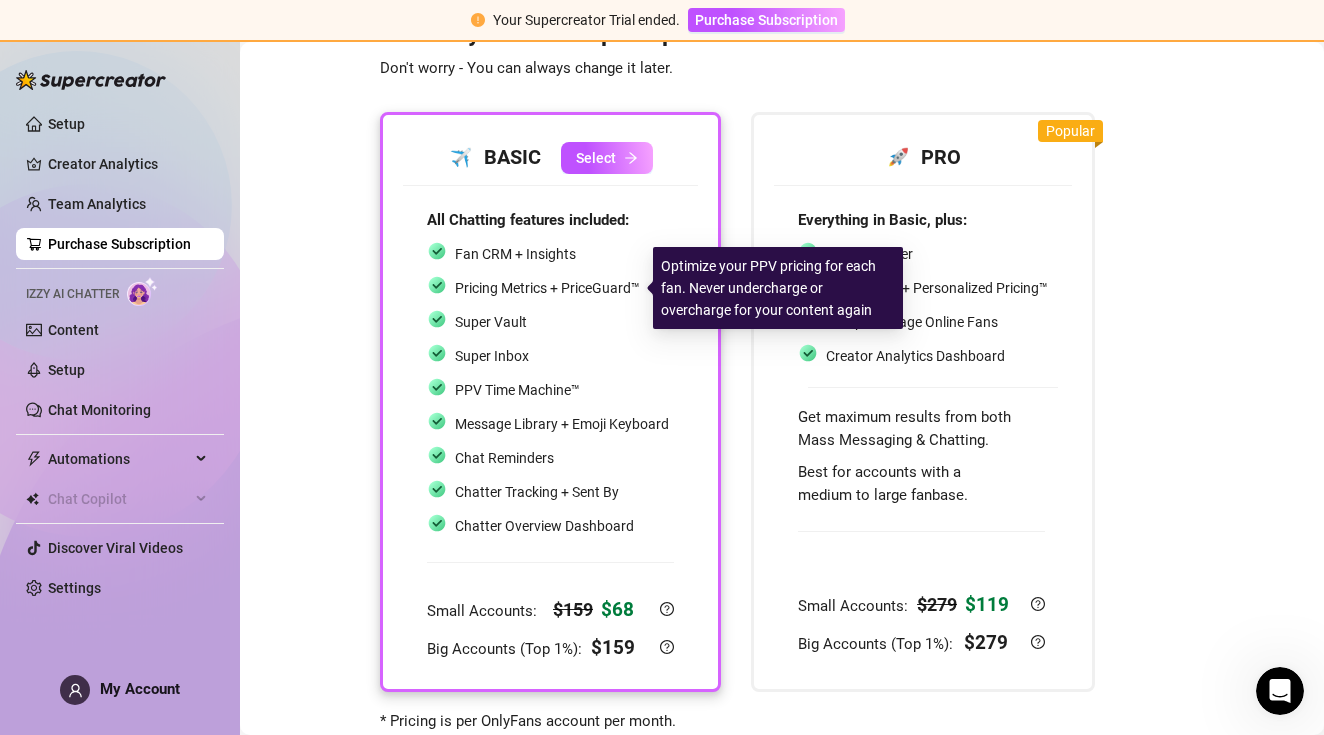 click on "Pricing Metrics + PriceGuard™" at bounding box center (547, 288) 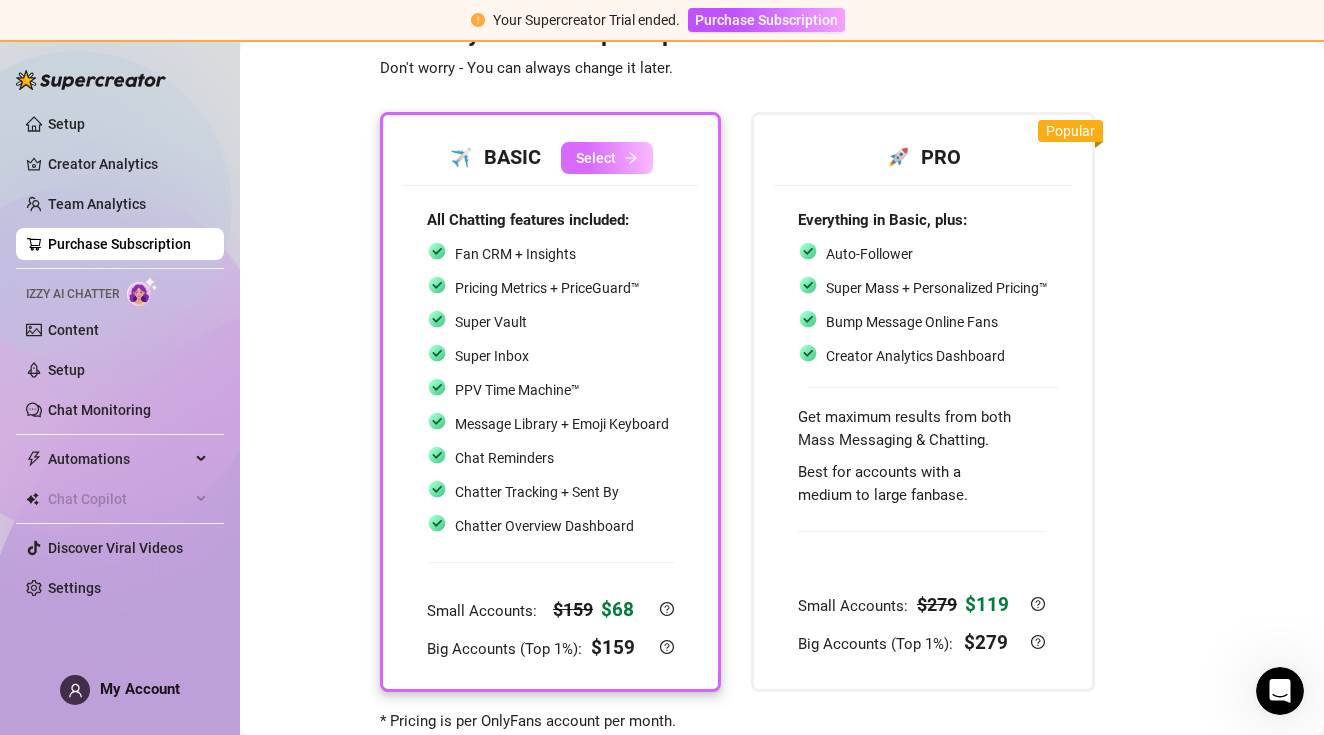 click on "Select" at bounding box center [596, 158] 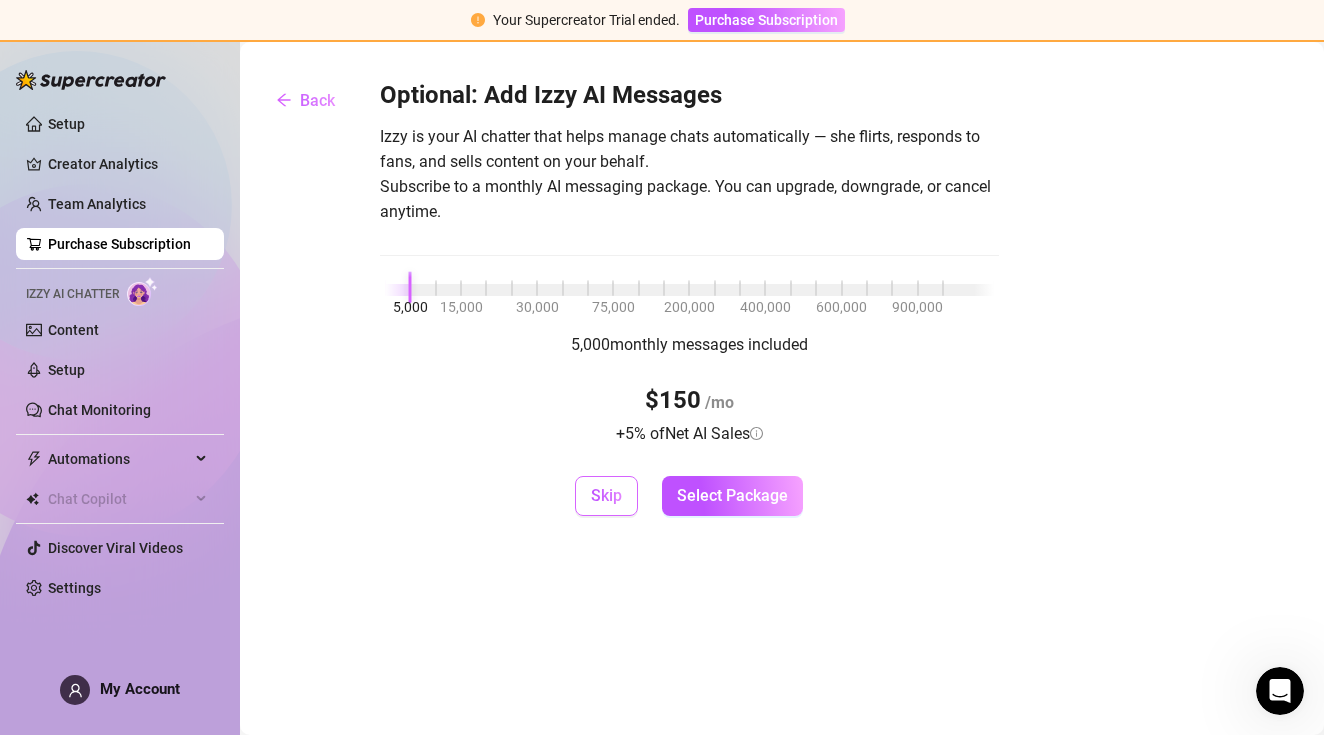 click on "Skip" at bounding box center (606, 496) 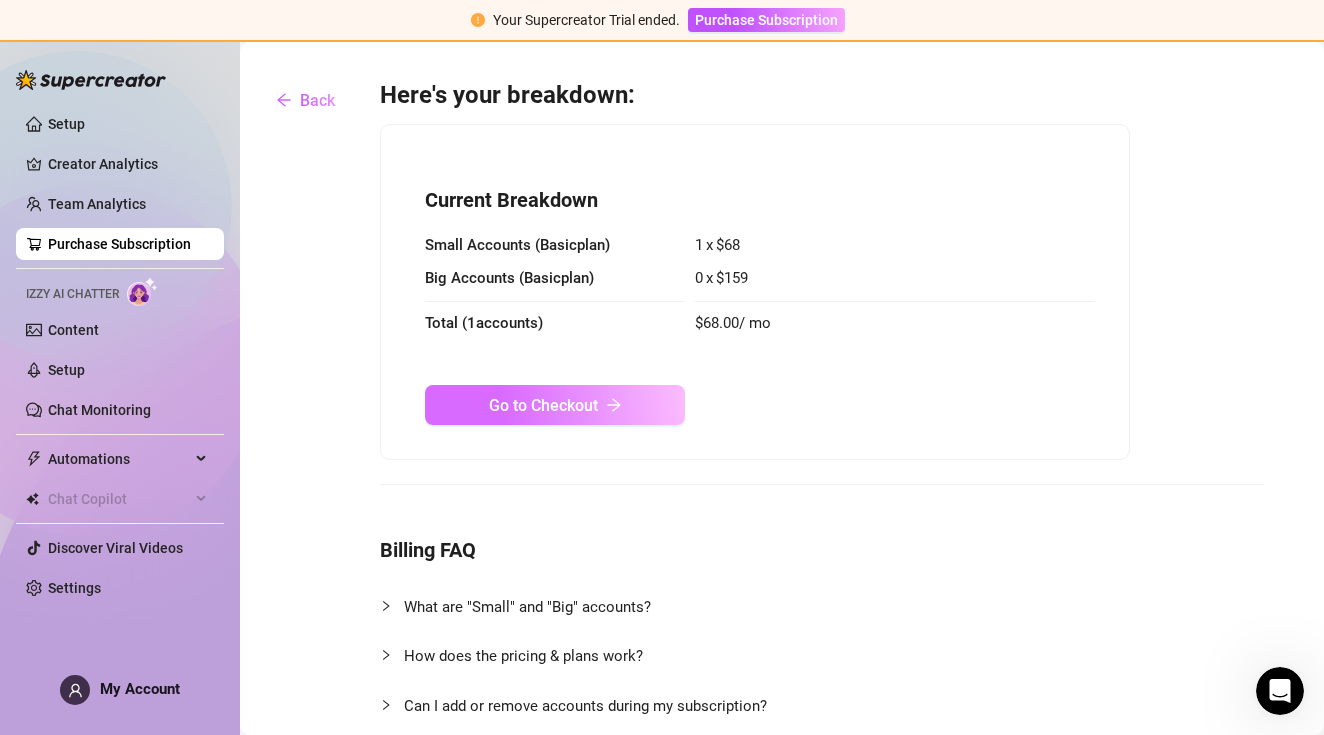 click on "Go to Checkout" at bounding box center [543, 405] 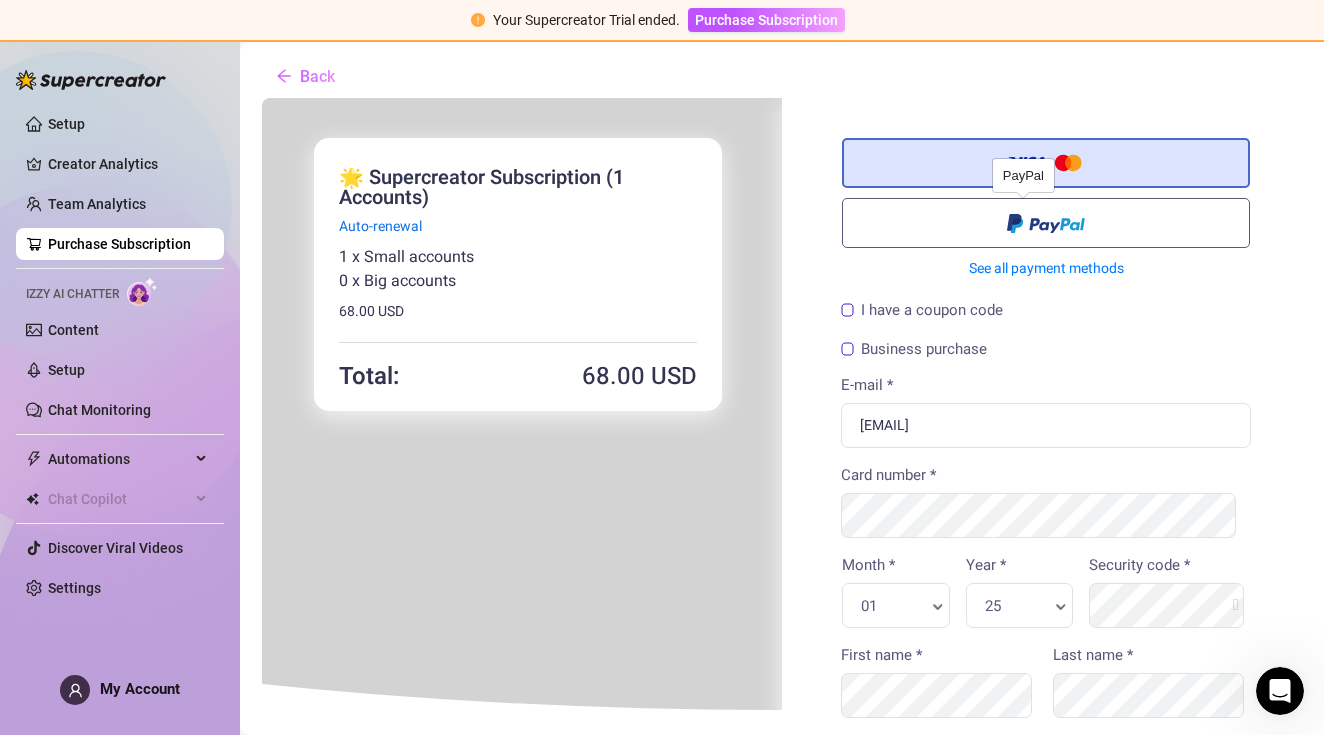click at bounding box center [1044, 221] 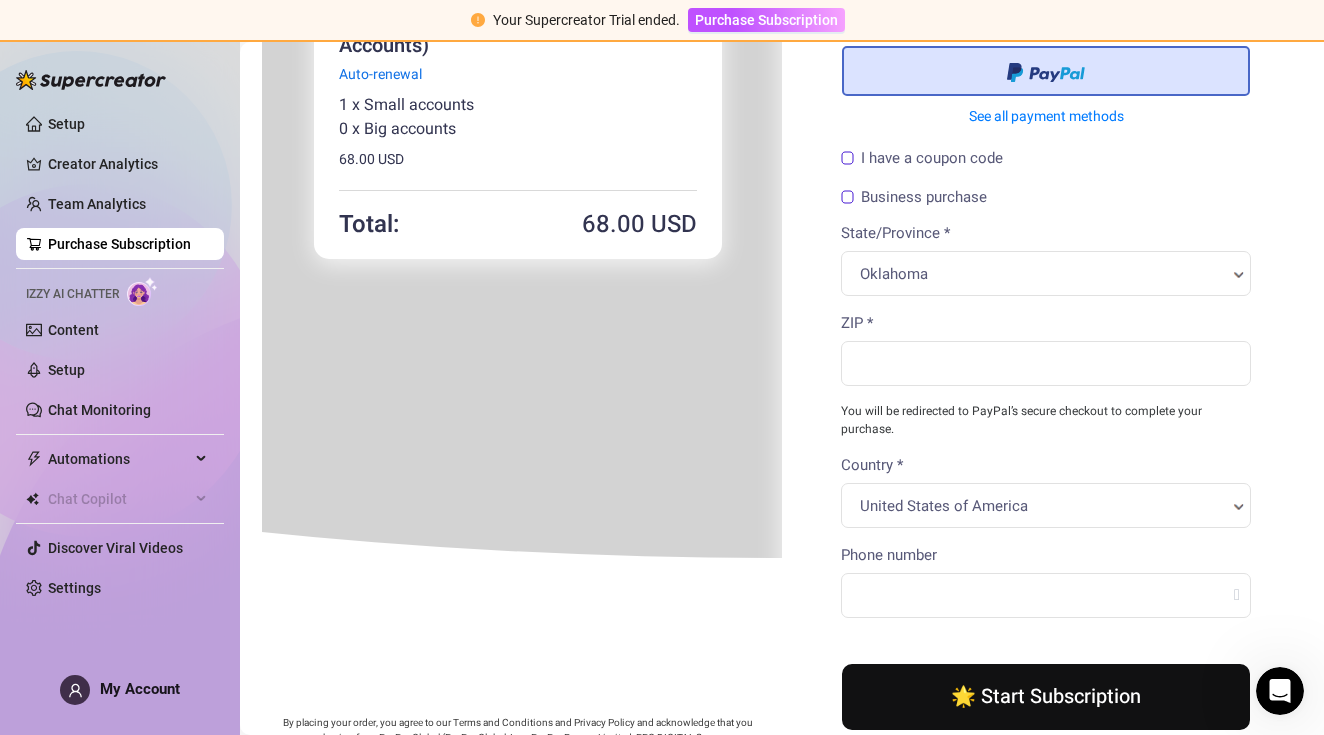 scroll, scrollTop: 155, scrollLeft: 0, axis: vertical 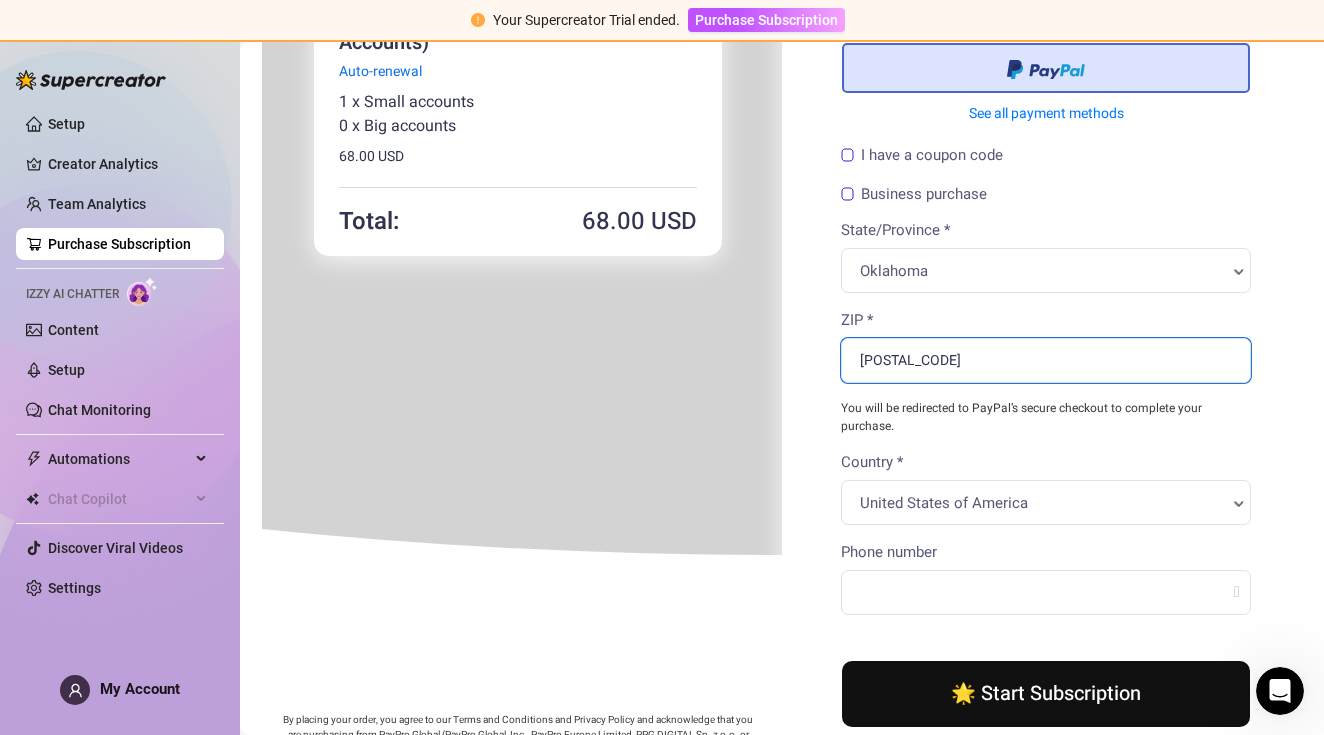 type on "[POSTAL_CODE]" 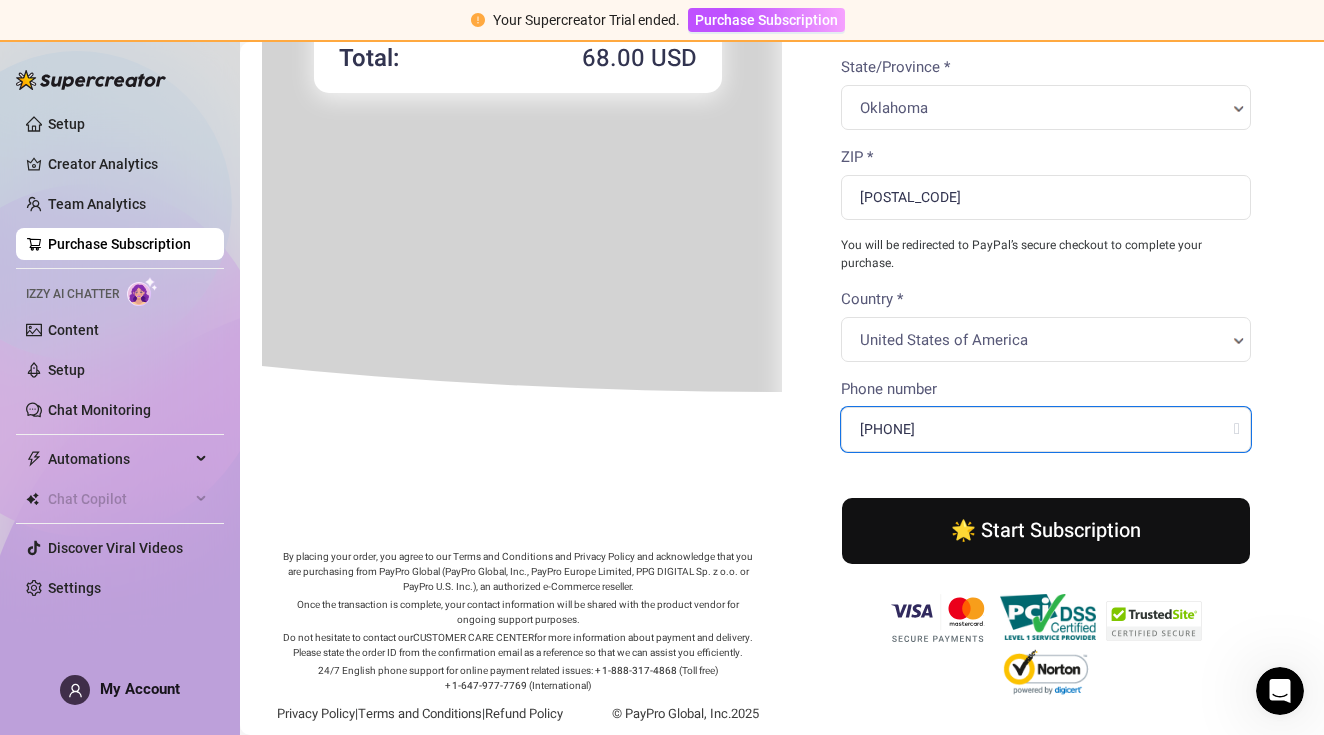 scroll, scrollTop: 324, scrollLeft: 0, axis: vertical 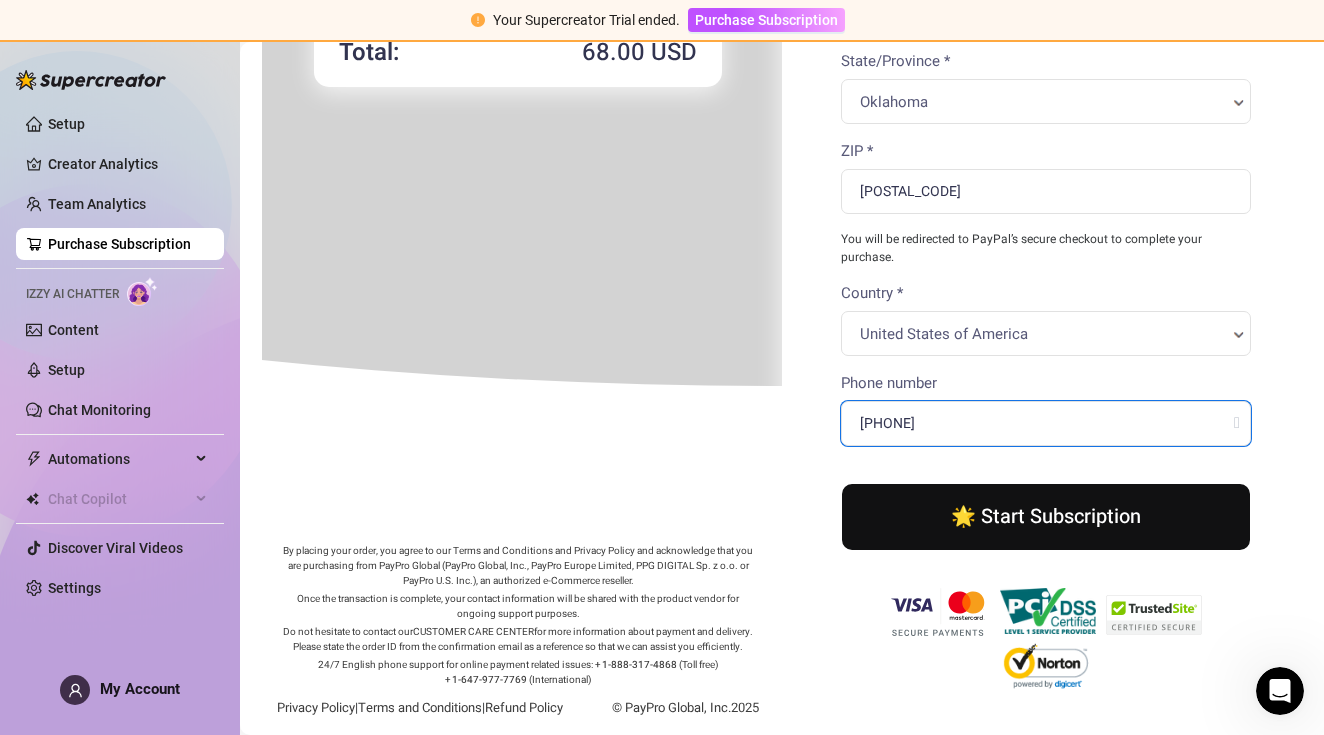 type on "[PHONE]" 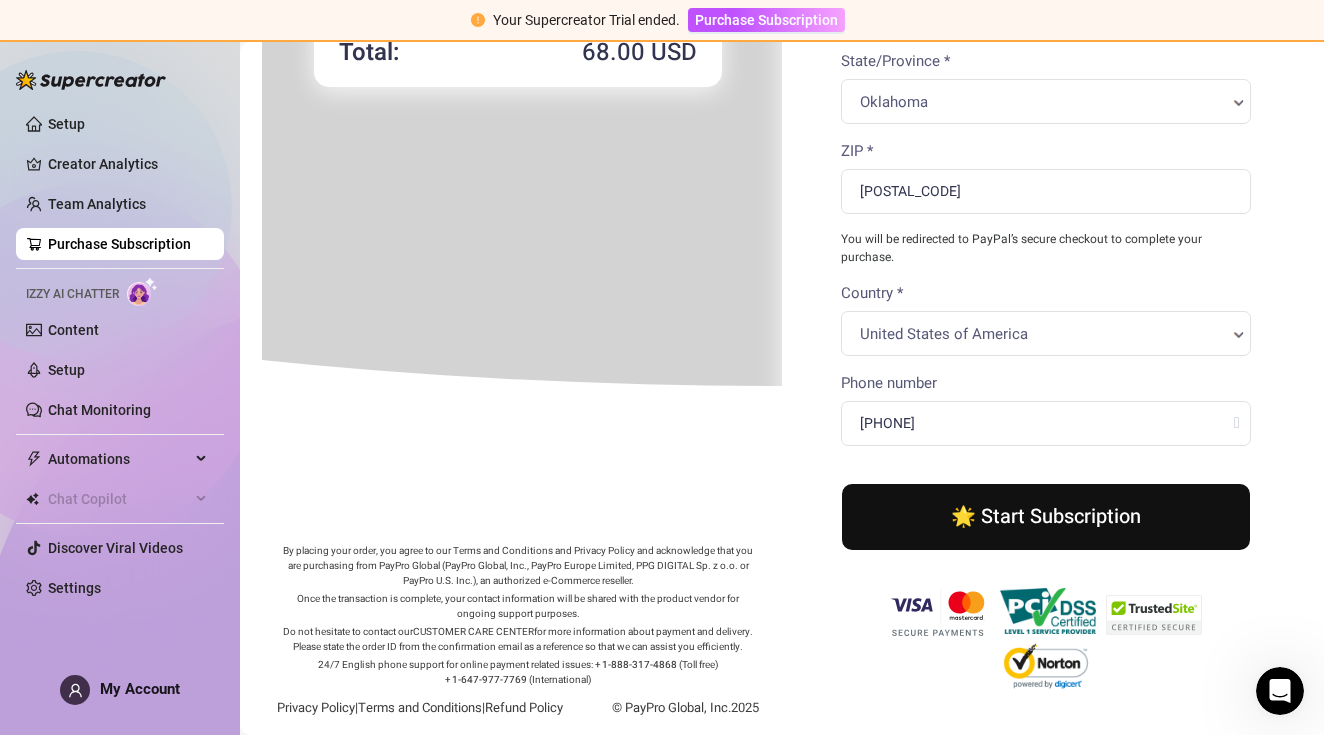 click on "🌟 Start Subscription" at bounding box center [1044, 515] 